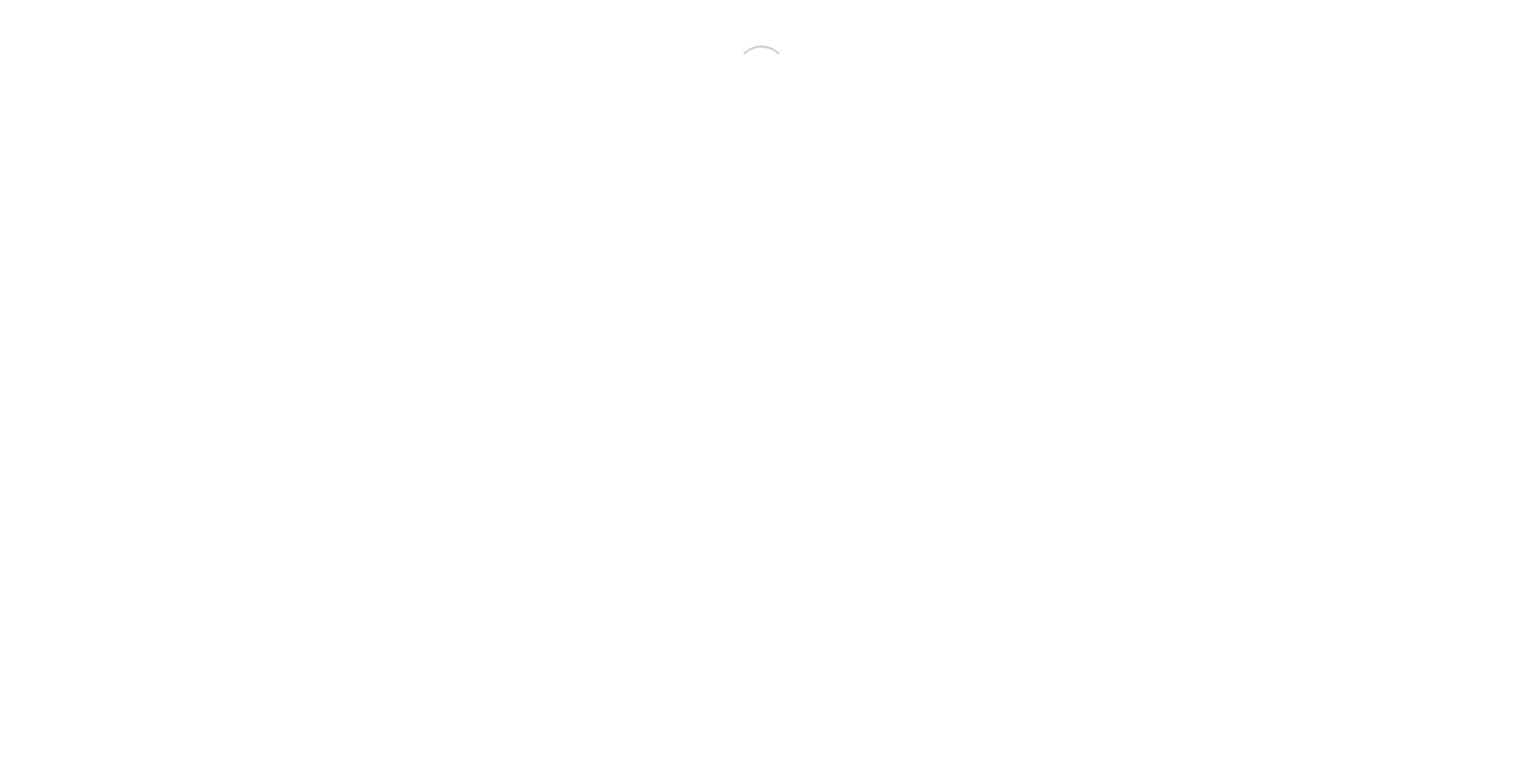 scroll, scrollTop: 0, scrollLeft: 0, axis: both 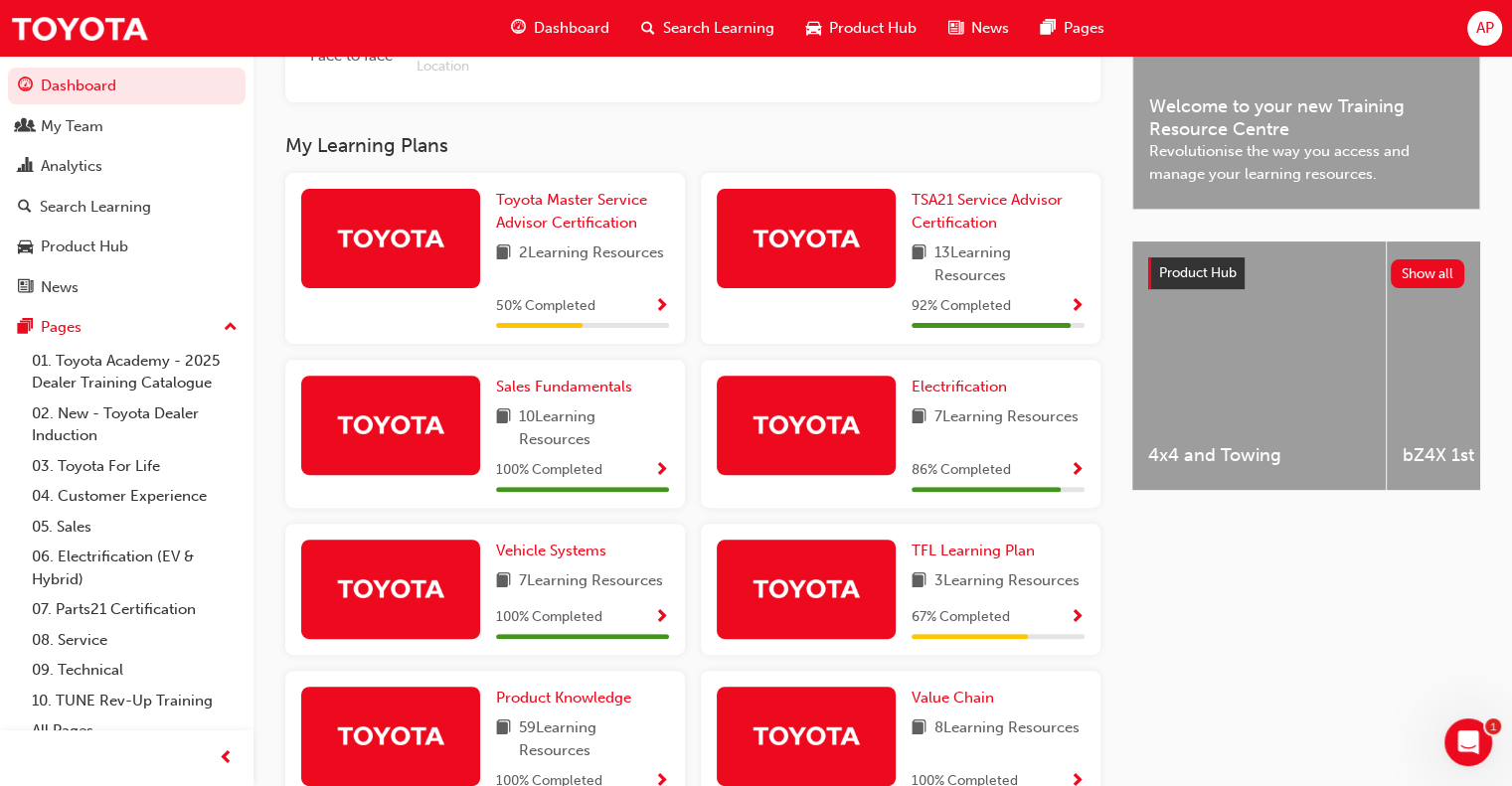 click on "Electrification 7  Learning Resources 86 % Completed" at bounding box center [998, 433] 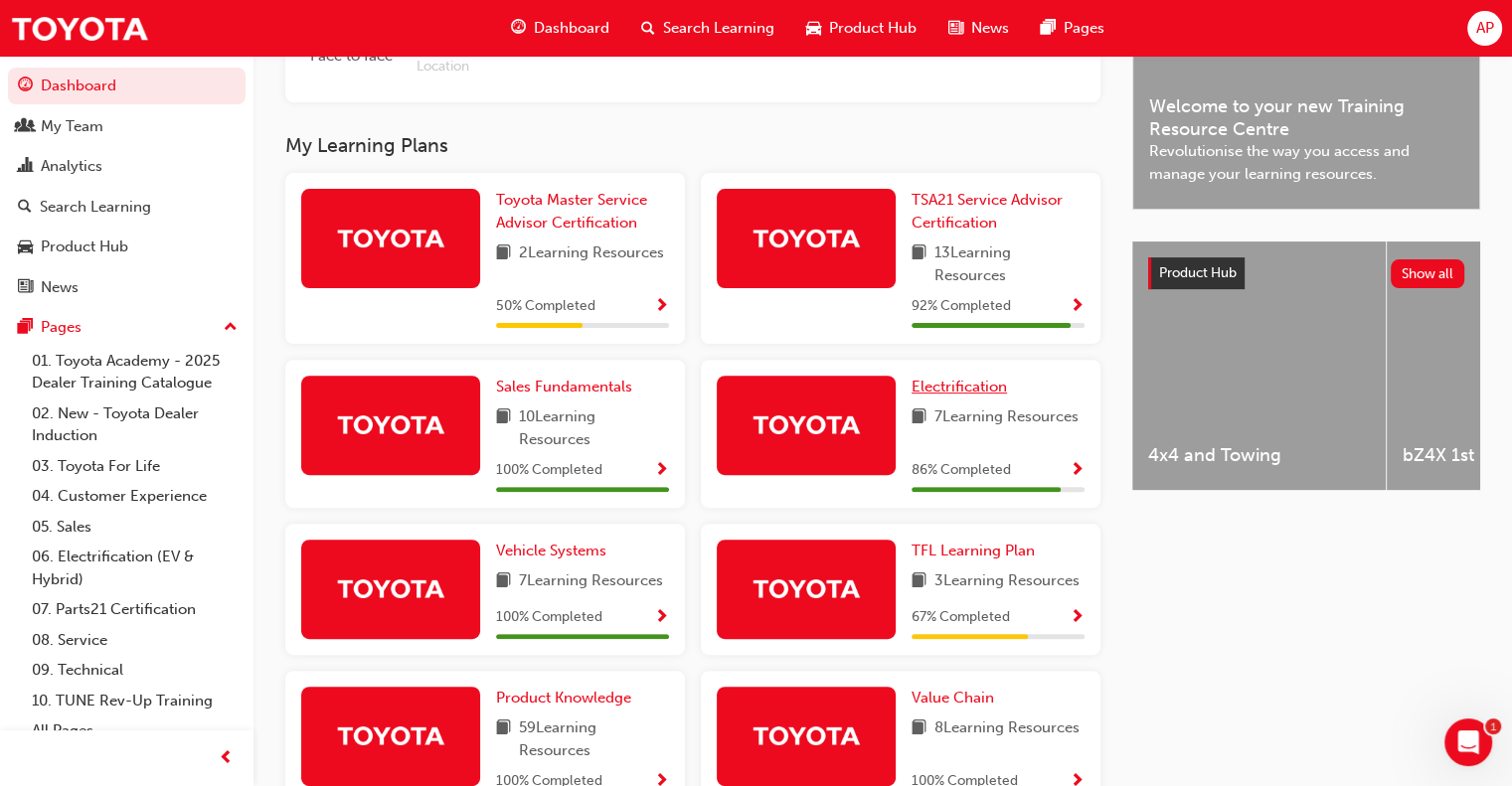 click on "Electrification" at bounding box center [959, 387] 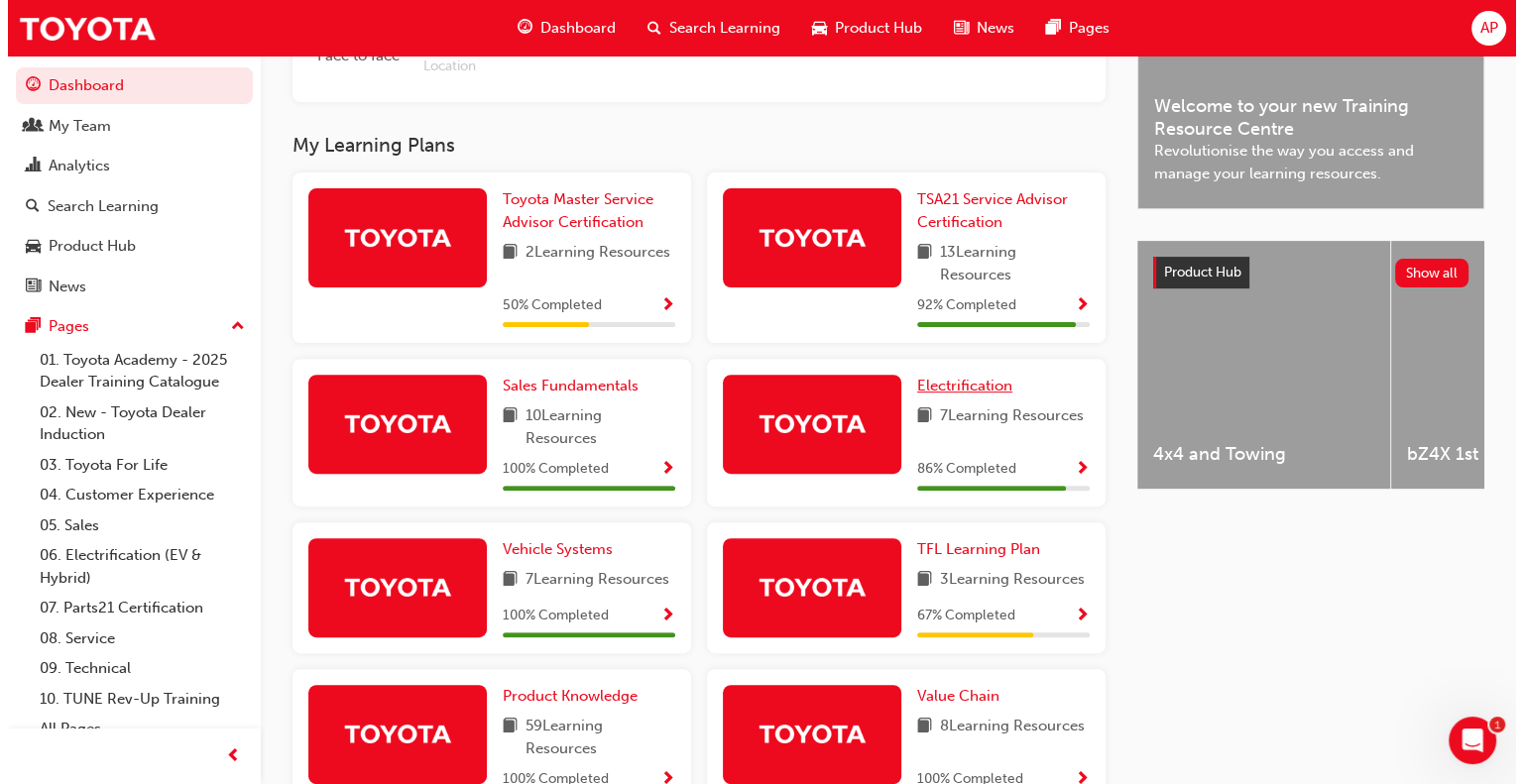 scroll, scrollTop: 0, scrollLeft: 0, axis: both 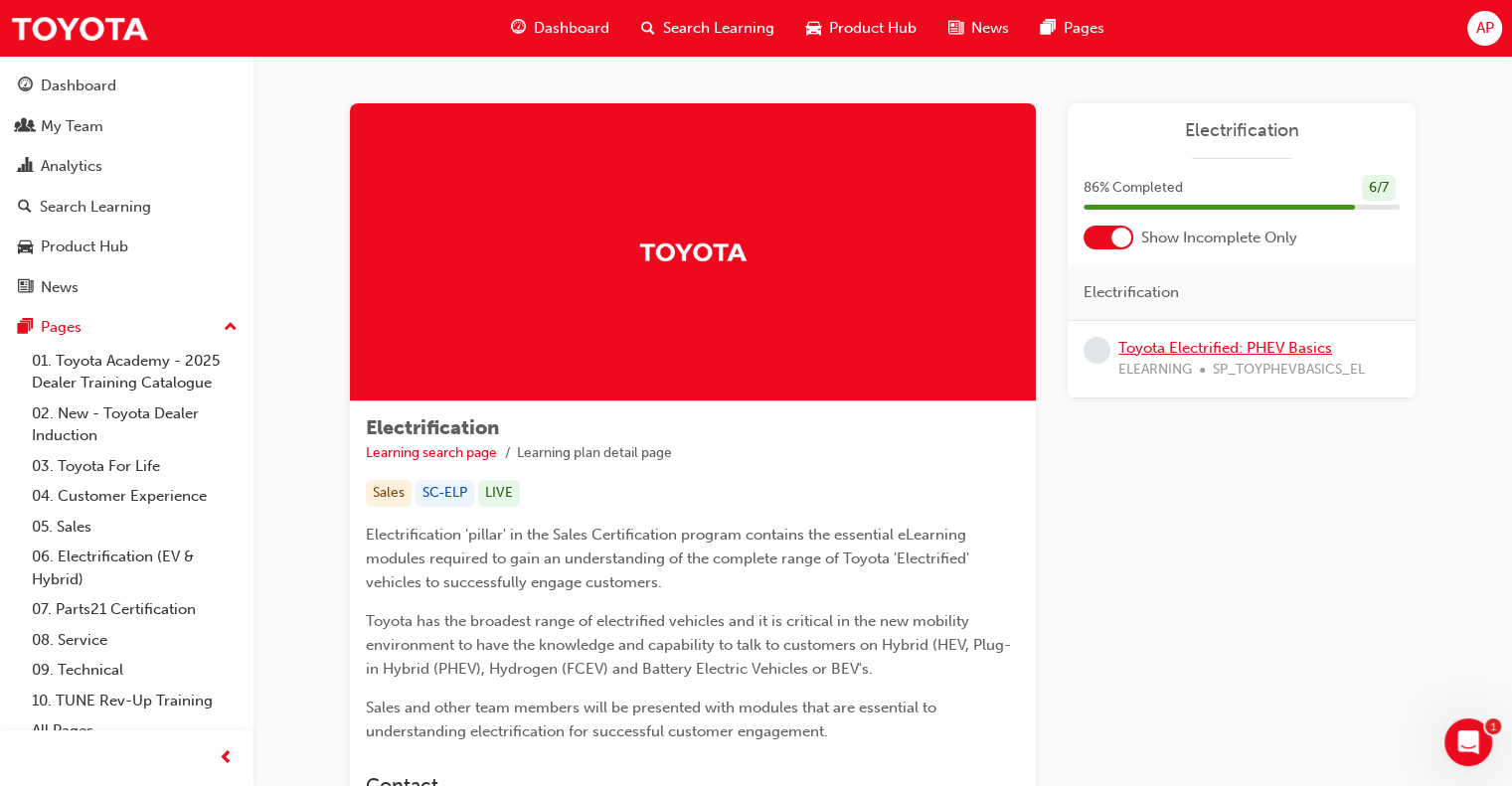 click on "Toyota Electrified: PHEV Basics" at bounding box center (1225, 348) 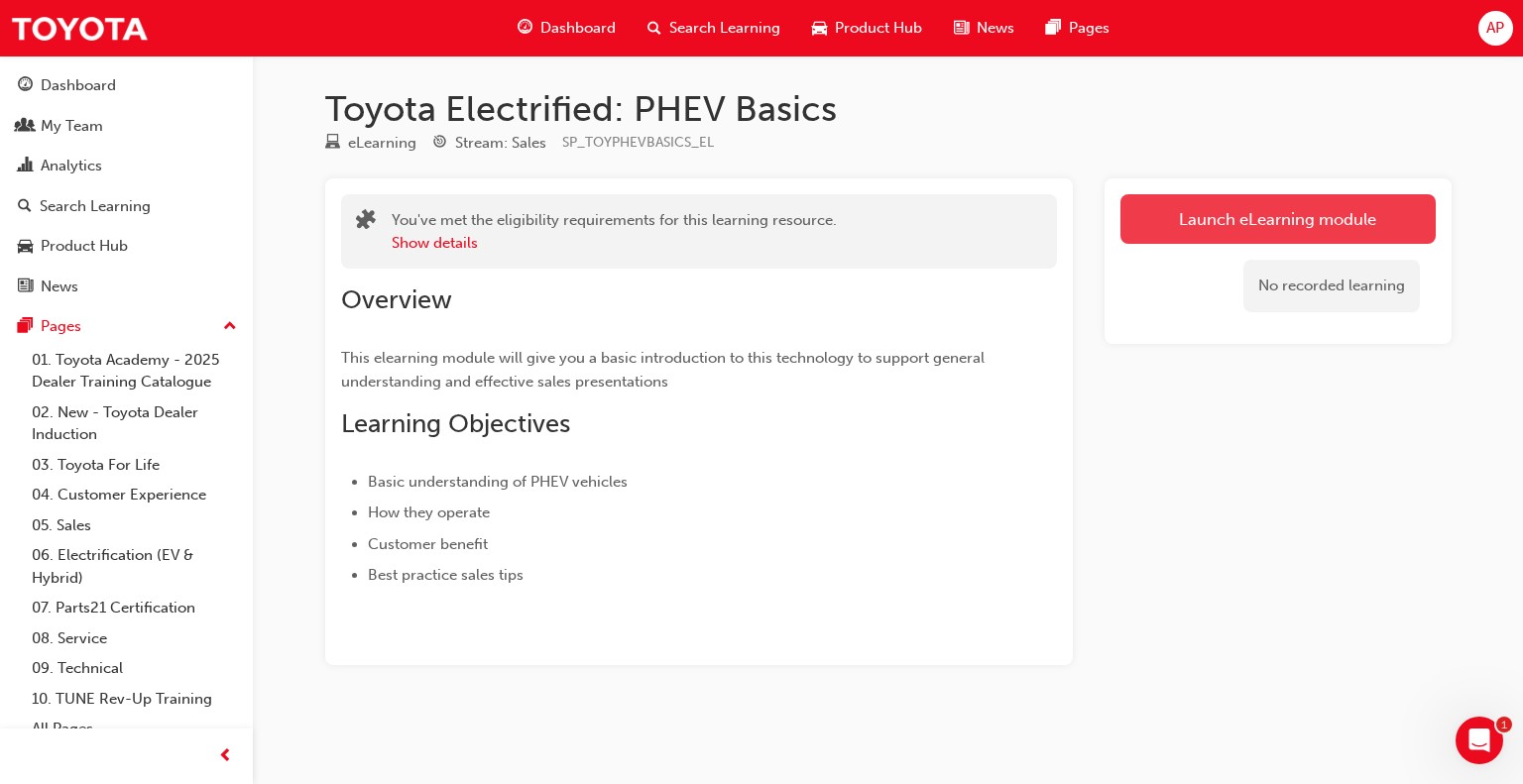 click on "Launch eLearning module" at bounding box center [1278, 219] 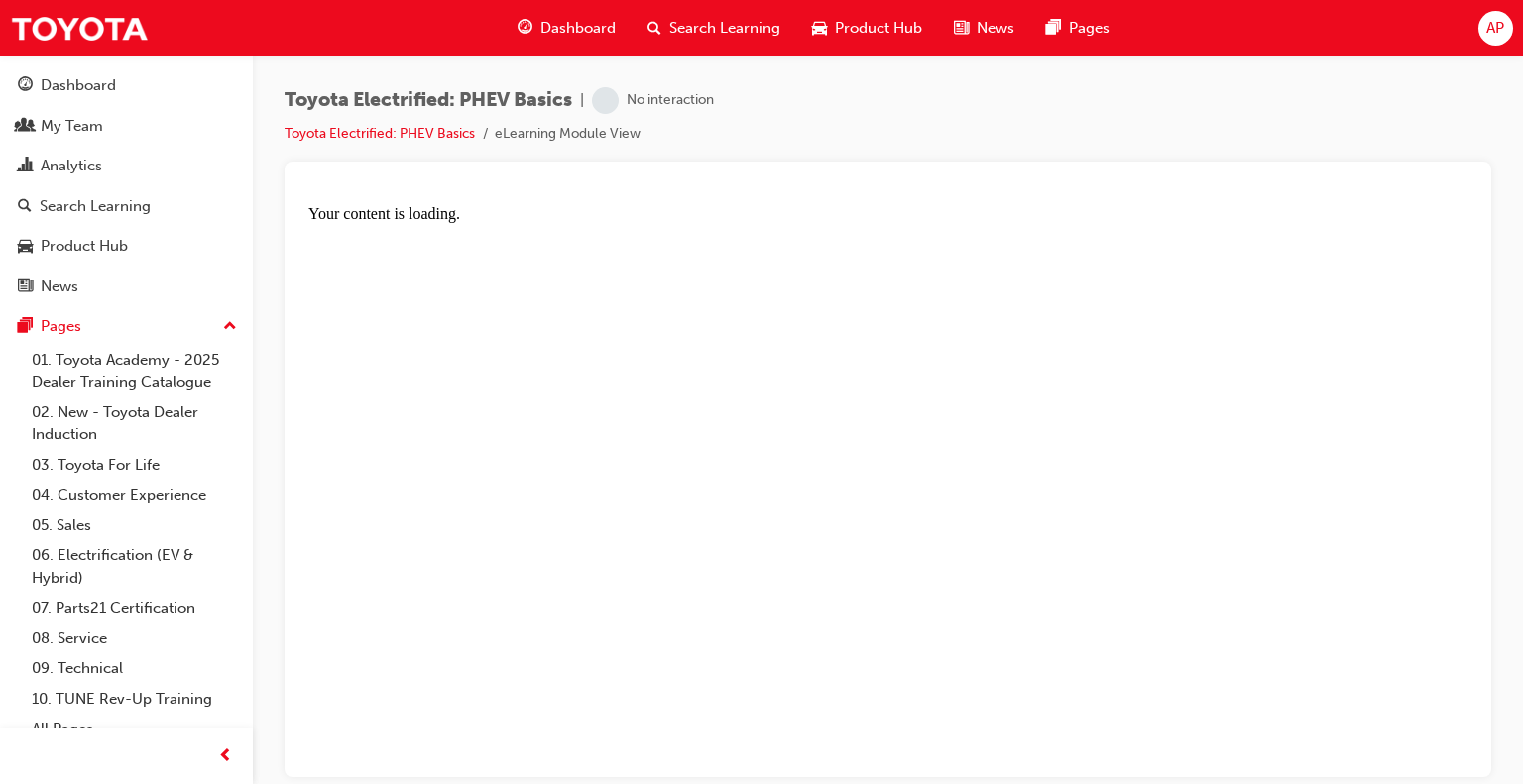 scroll, scrollTop: 0, scrollLeft: 0, axis: both 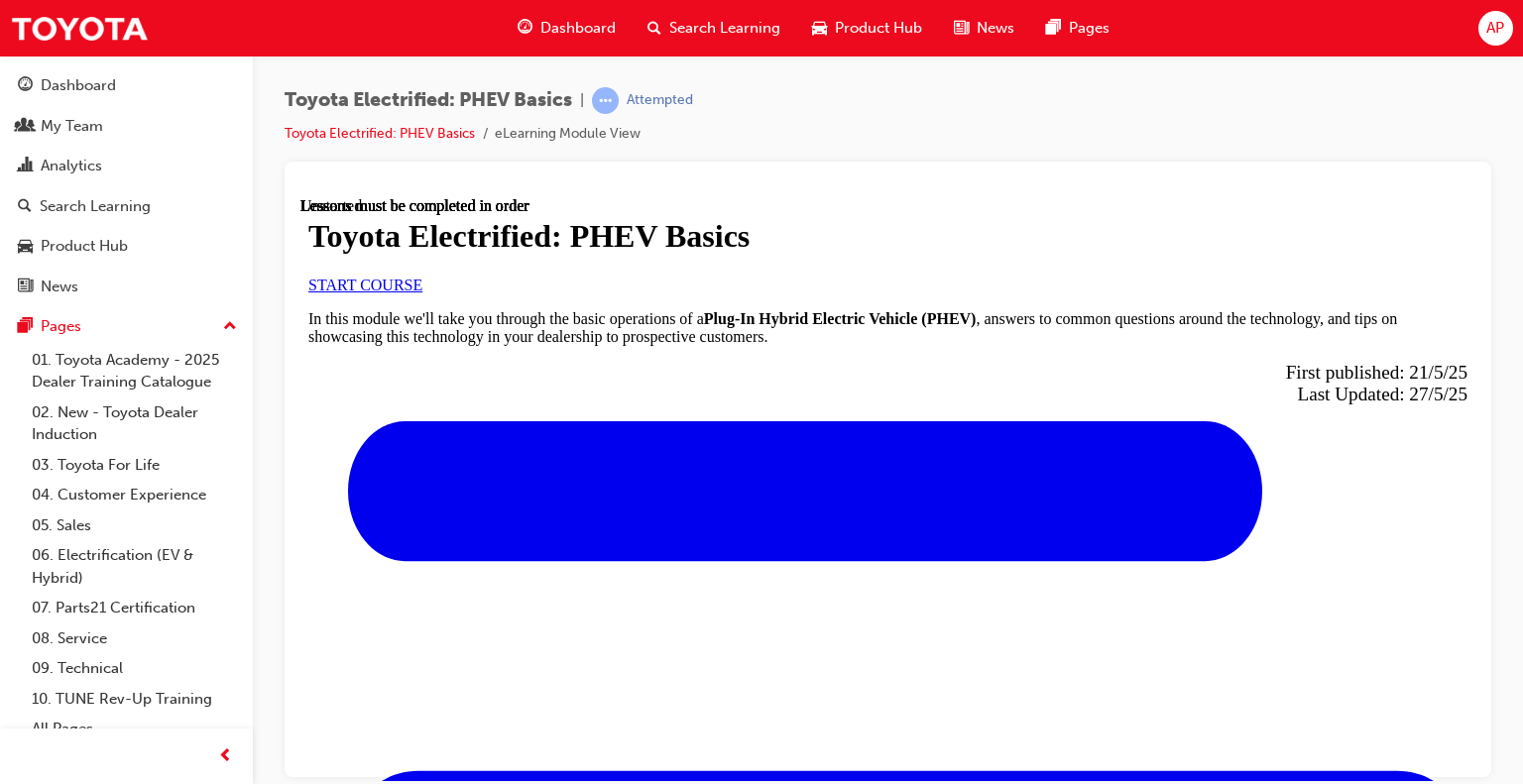 click on "START COURSE" at bounding box center (365, 283) 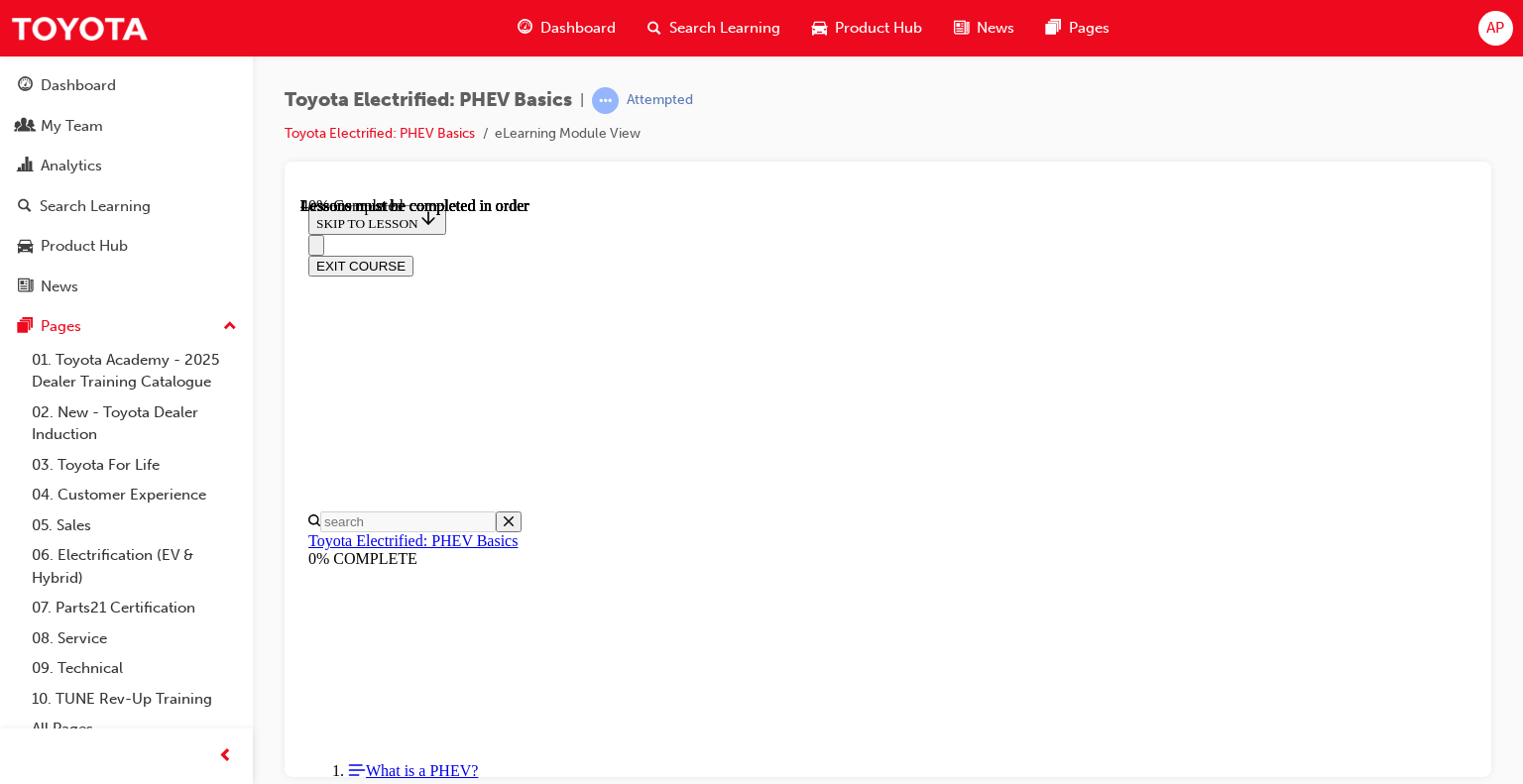 scroll, scrollTop: 953, scrollLeft: 0, axis: vertical 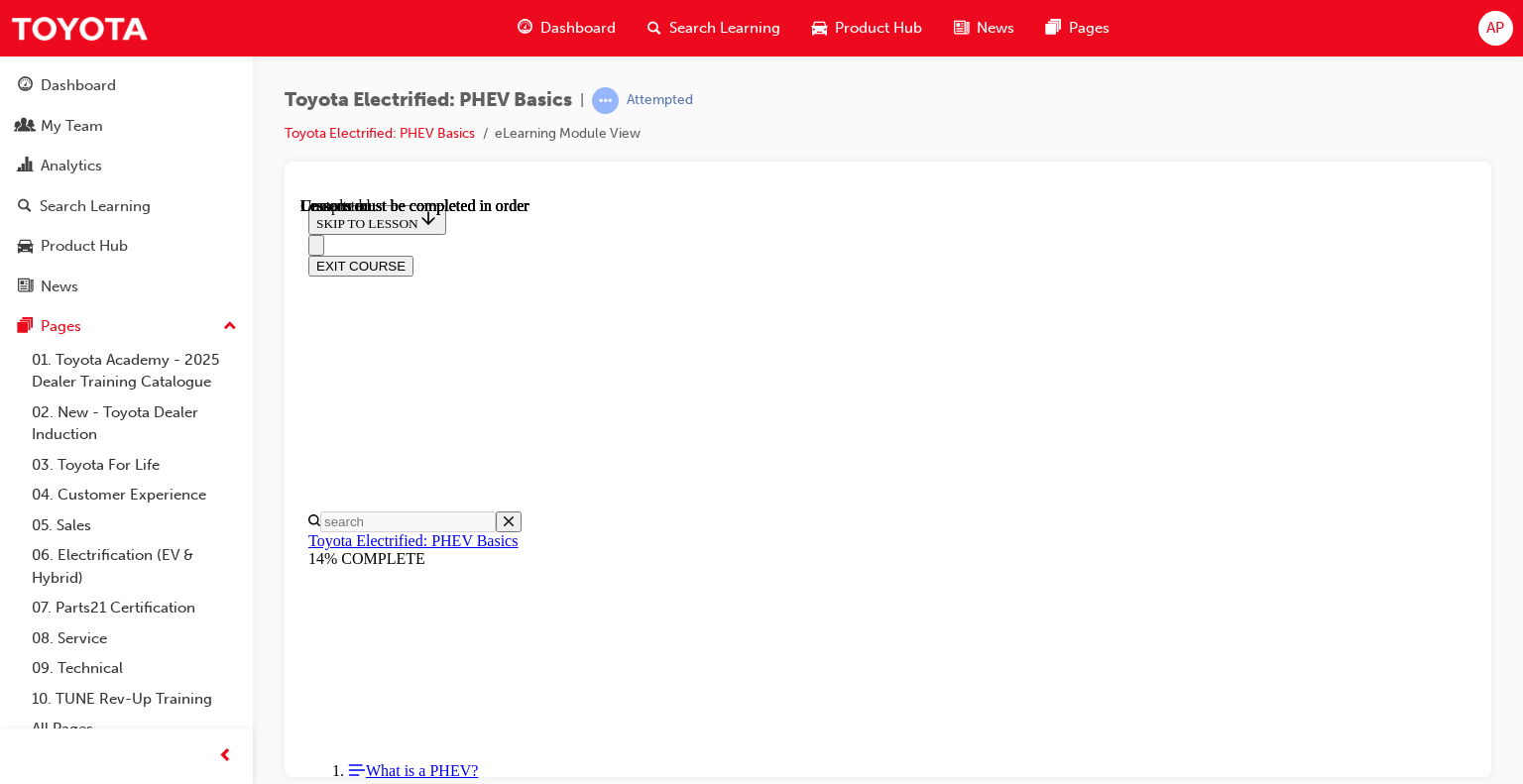 click on "Lesson 2 - Key Customer Benefits" at bounding box center [417, 12246] 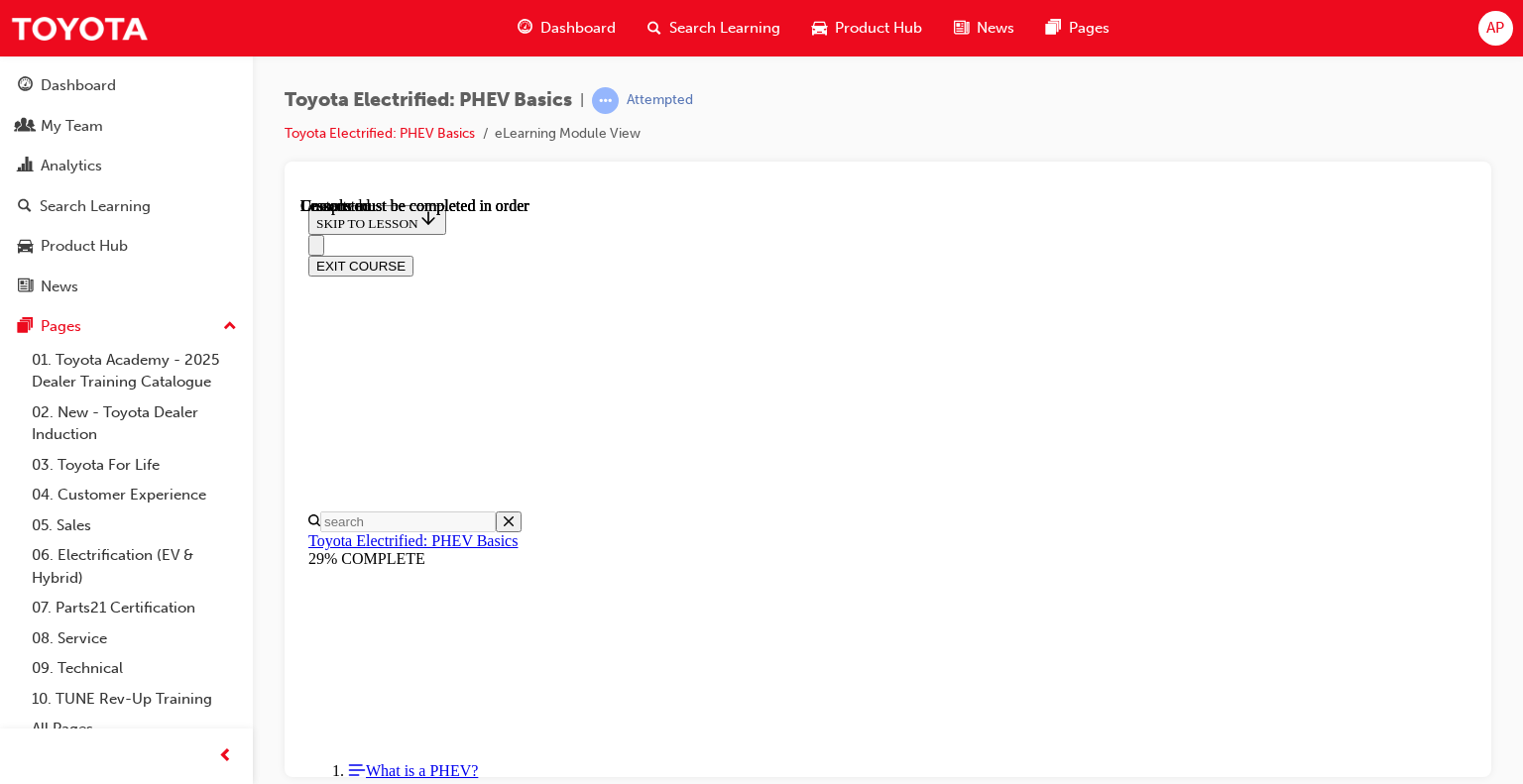 scroll, scrollTop: 813, scrollLeft: 0, axis: vertical 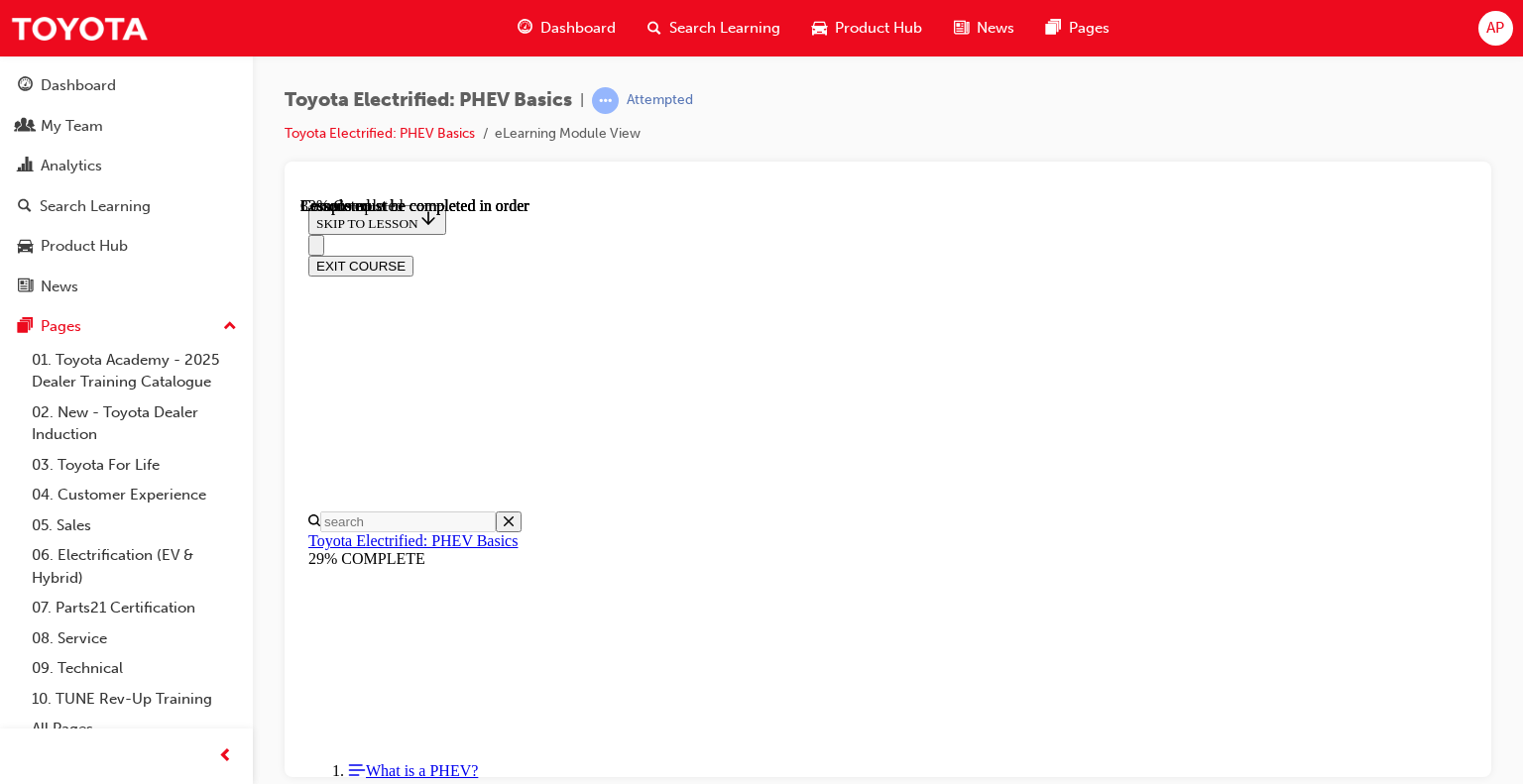 click on "[NUMBER] [NUMBER] [NUMBER] [NUMBER] [NUMBER] [NUMBER] Introduction To help illustrate how a PHEV might suit potential customers, we've put together a short scenario called 'A week in life with a PHEV'. When speaking with your customers, have a think about how some of these scenarios might relate to them and how you can use some of the examples to share the benefits of this technology. START Step 1 Monday Morning [FIRST] starts her PHEV in the driveway. With a fully charged battery from the night before, she sets out for her [NUMBER] [UNIT] commute to work using electric power only. It's a smooth and quiet ride, and [FIRST] enjoys knowing she’s saving money by avoiding petrol stations for these short trips. Step 2 After School Pickup In the afternoon, [FIRST] picks up her kids from school. The electric motor delivers instant torque, making city driving a breeze. Even with errands added to her trip, the electric-only mode easily handles the [NUMBER] [UNIT] she drives that day, all without using a single drop of petrol. Step 3 Midweek Grocery Run Step 4 Friday Road Trip Prep" at bounding box center [887, 10509] 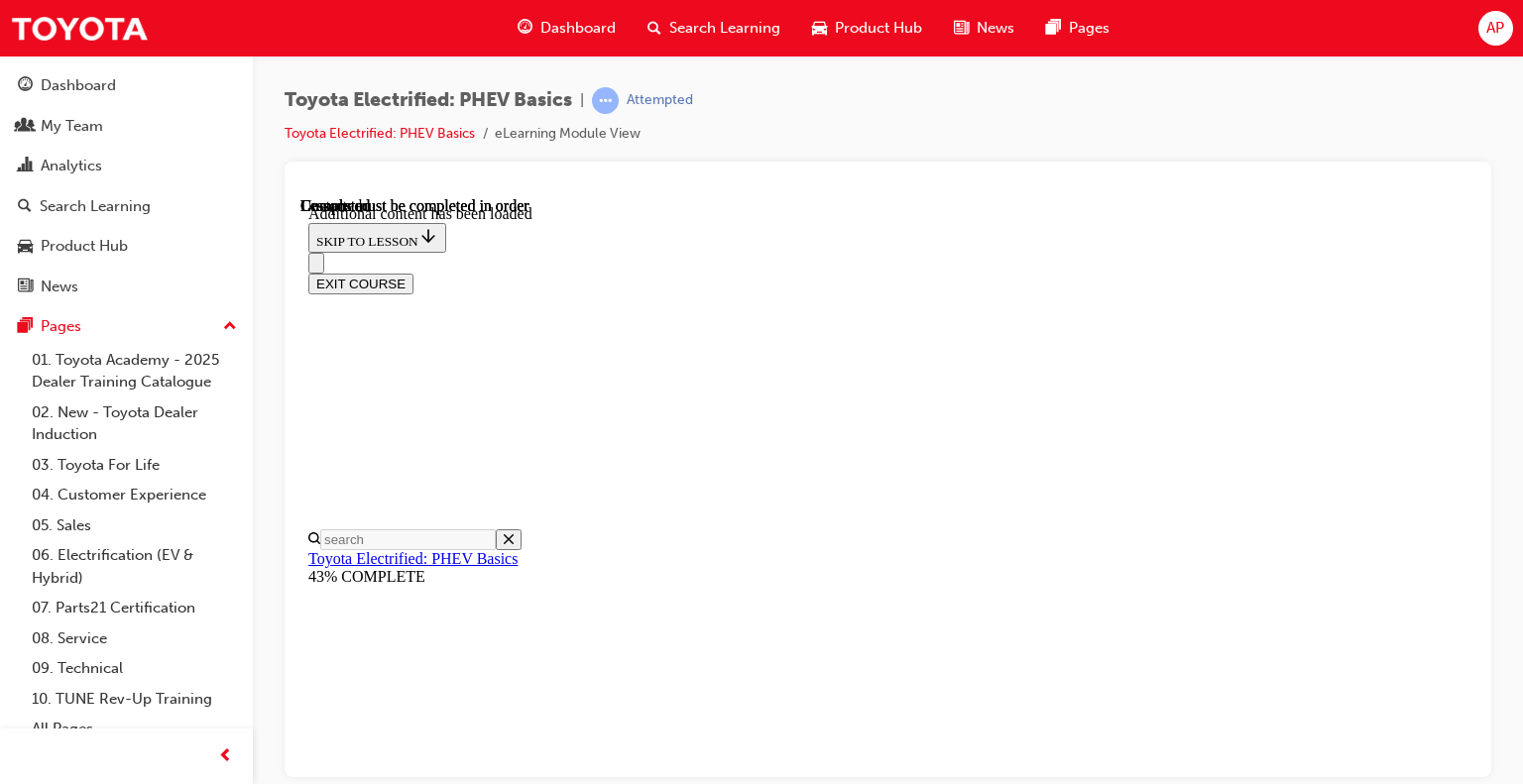 scroll, scrollTop: 566, scrollLeft: 0, axis: vertical 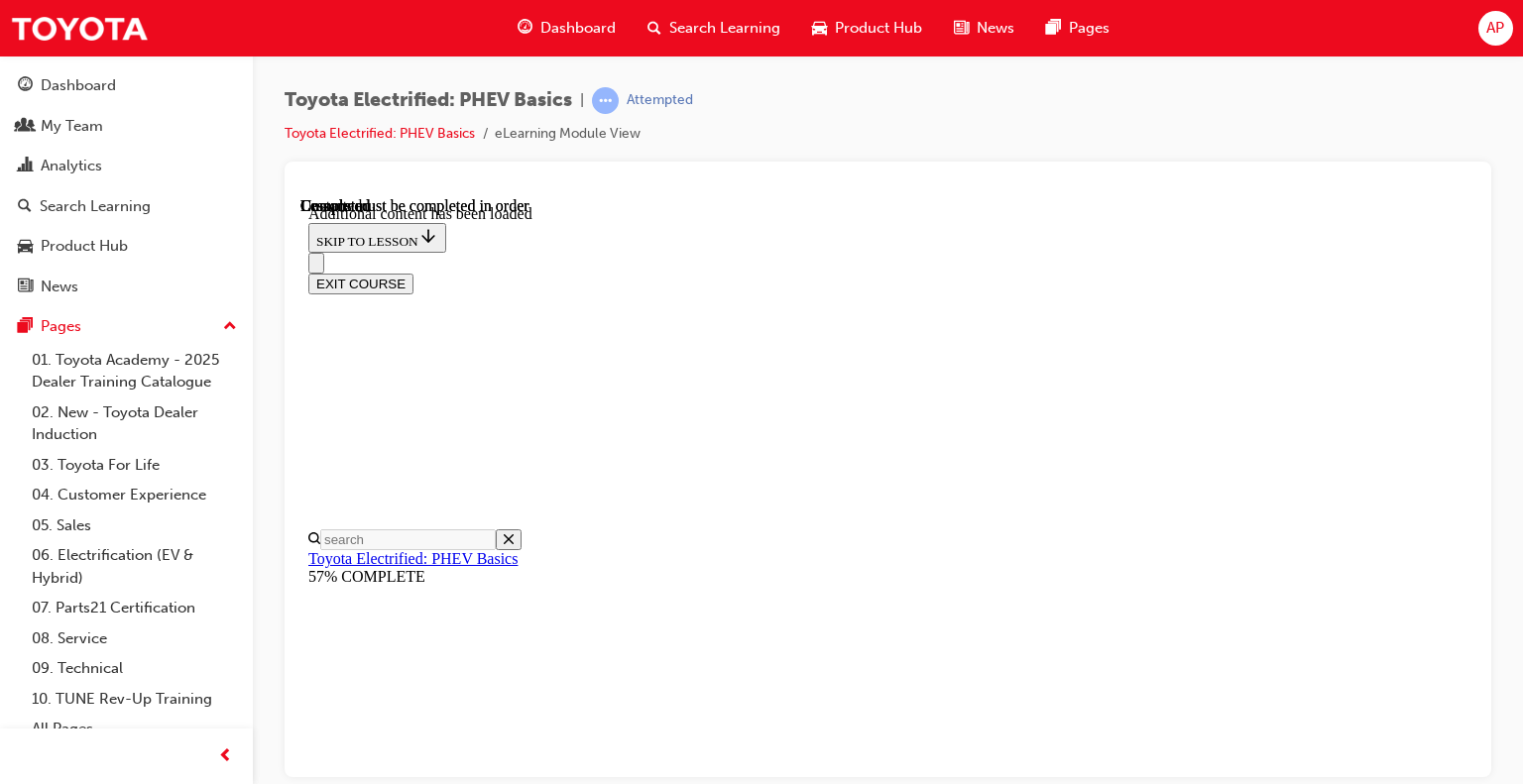 click 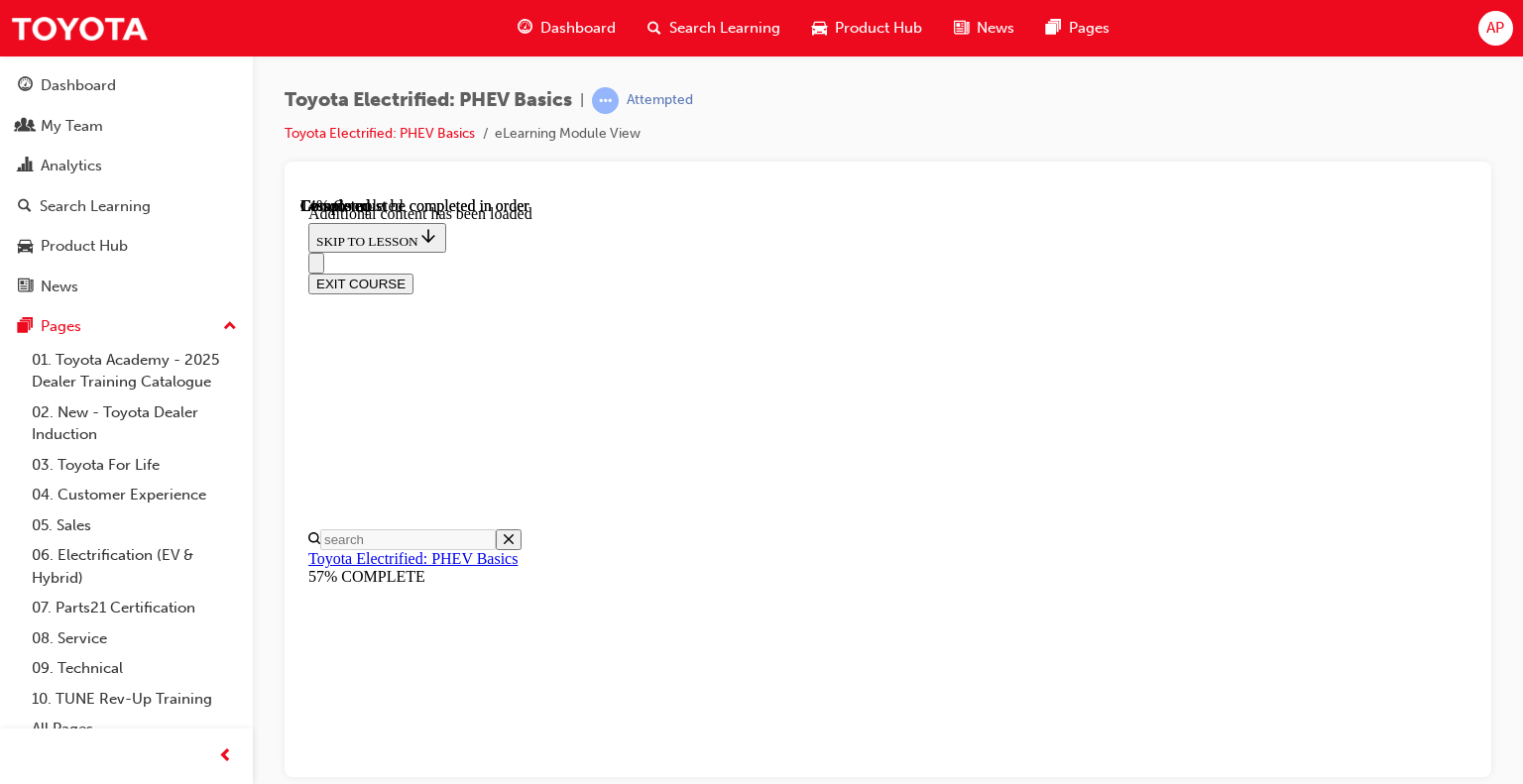 click on "CONTINUE" at bounding box center (350, 10417) 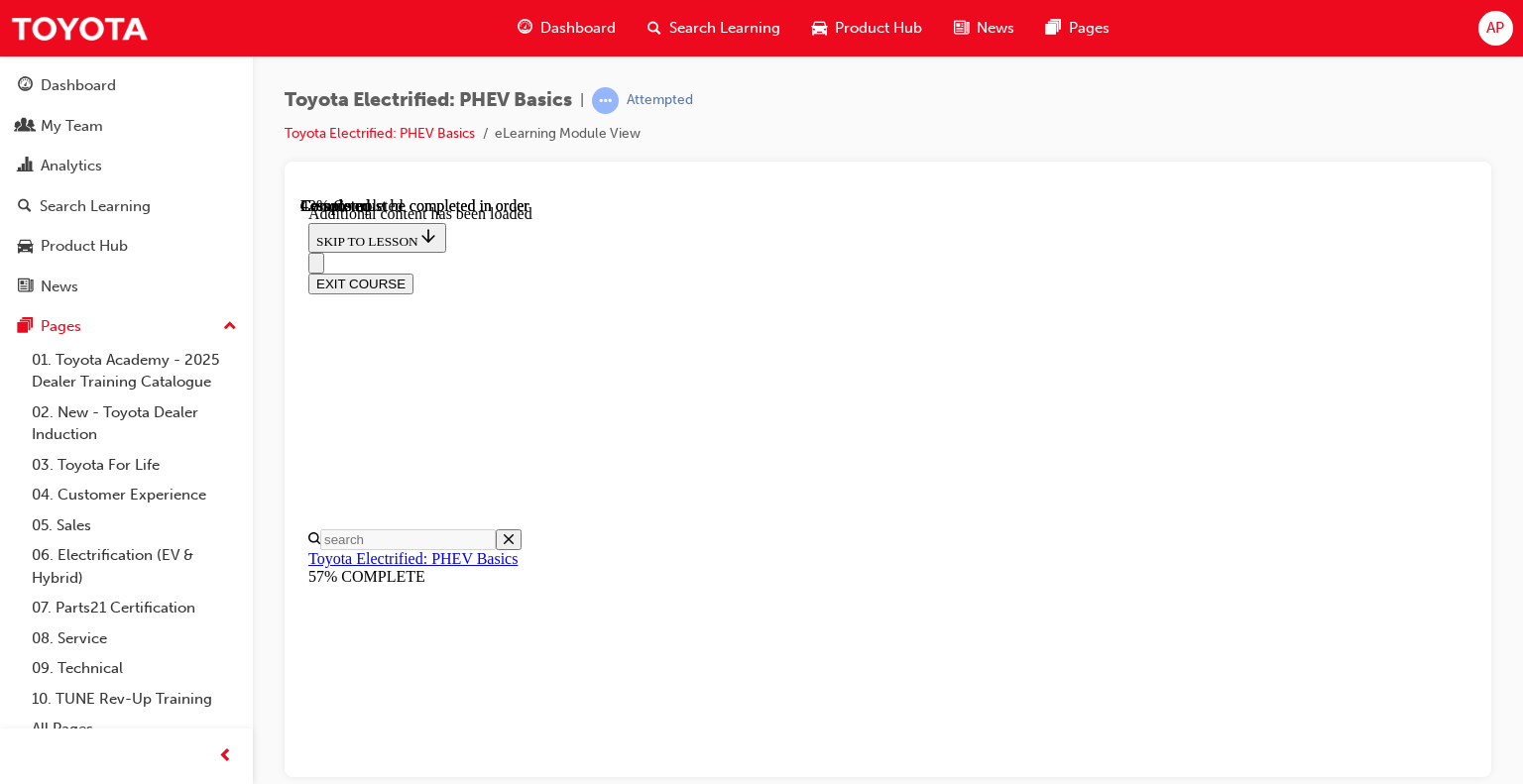 click on "CONTINUE" at bounding box center (350, 10741) 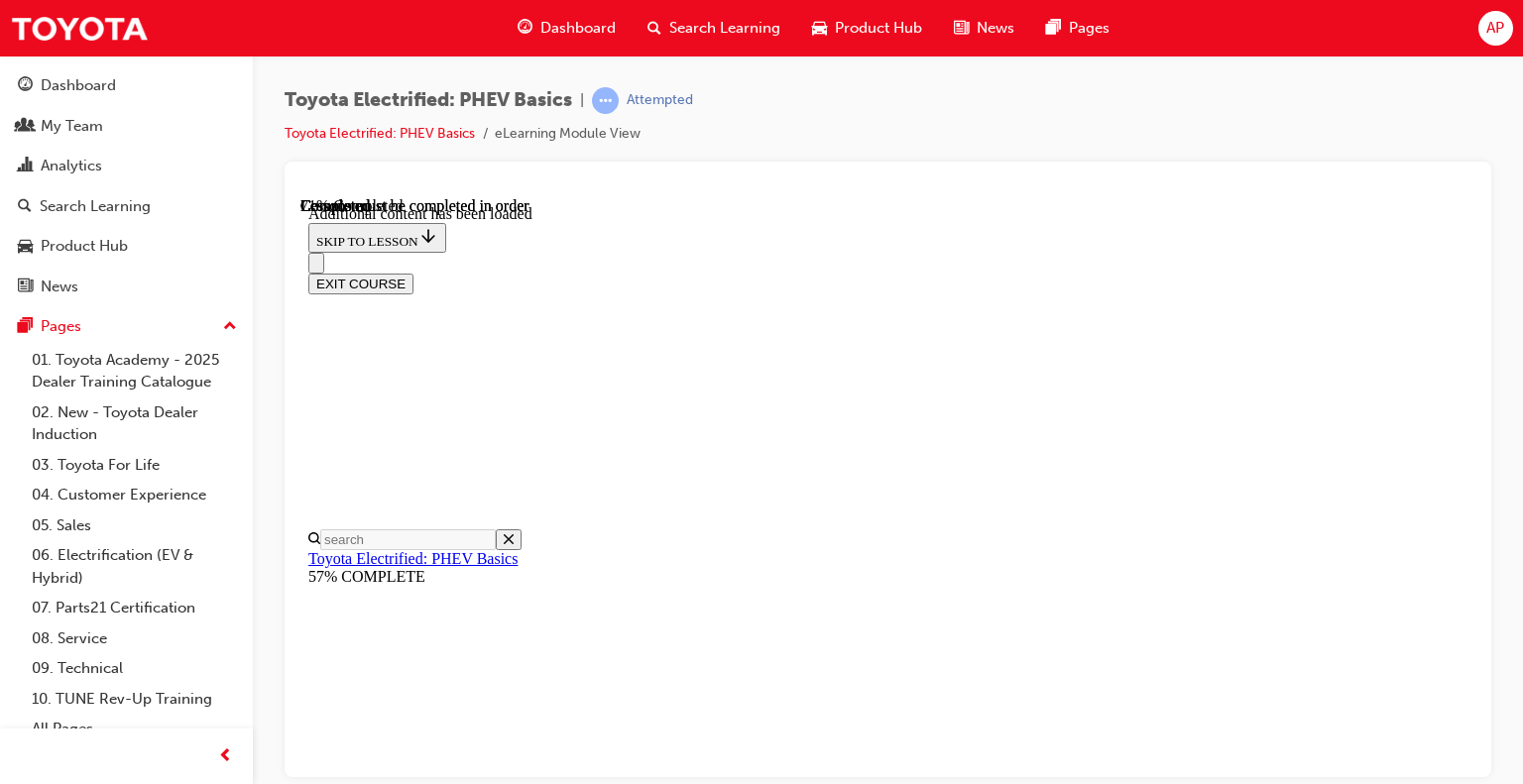 click on "CONTINUE" at bounding box center (350, 11068) 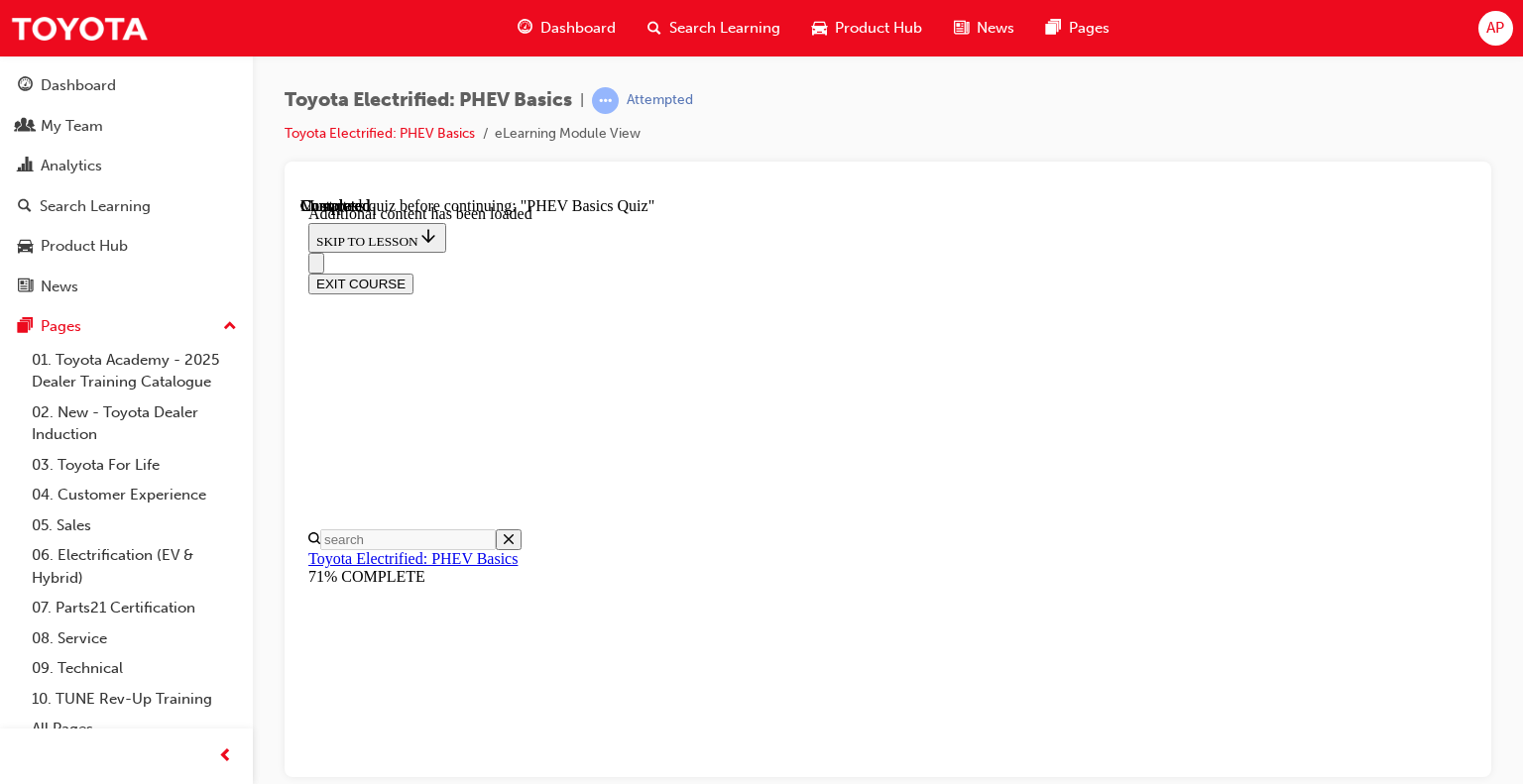scroll, scrollTop: 1578, scrollLeft: 0, axis: vertical 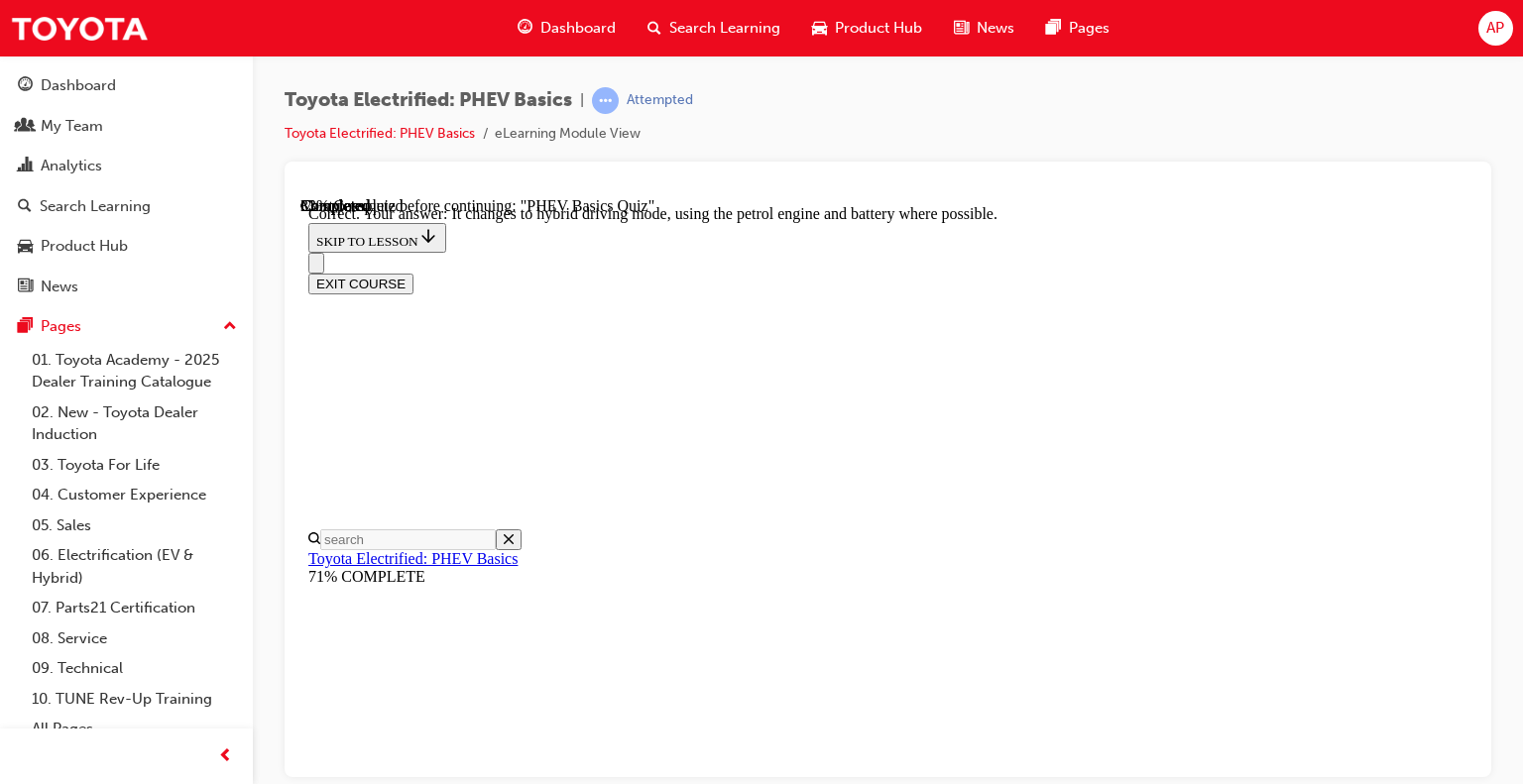 click on "NEXT" at bounding box center (334, 14617) 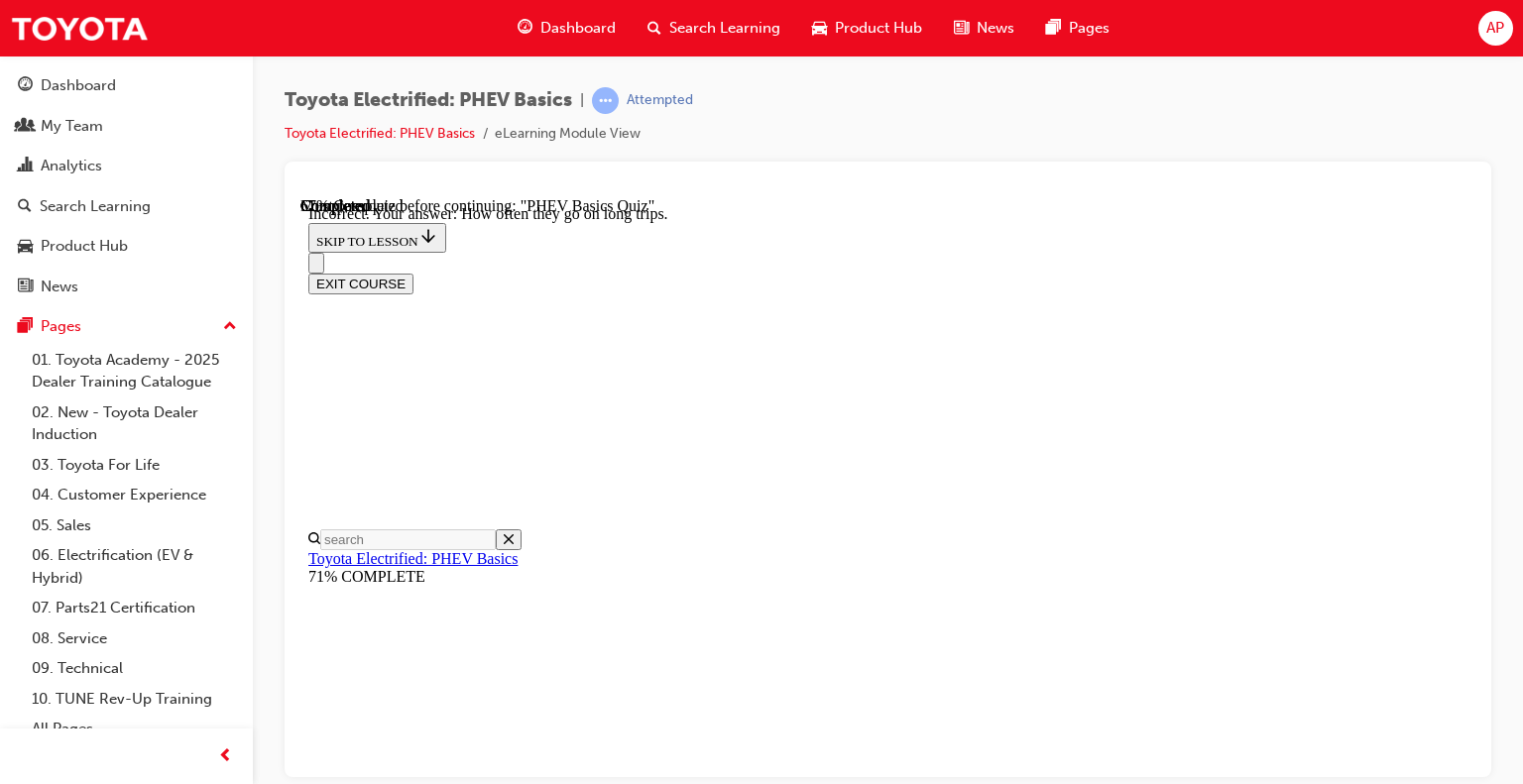 scroll, scrollTop: 287, scrollLeft: 0, axis: vertical 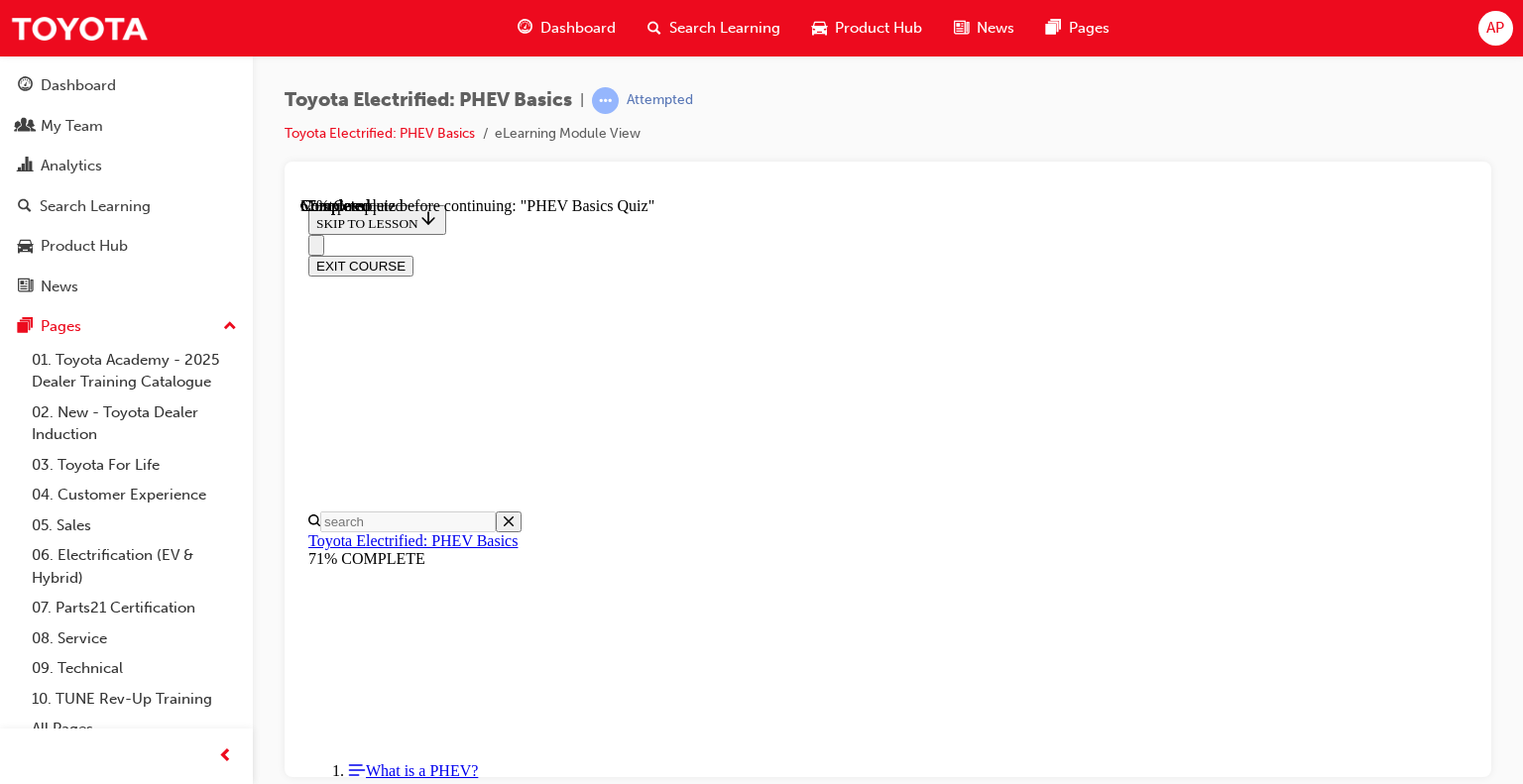 click on "TRUE:  They both have the Toyota hybrid system so fuel usage would be the same" at bounding box center (887, 20835) 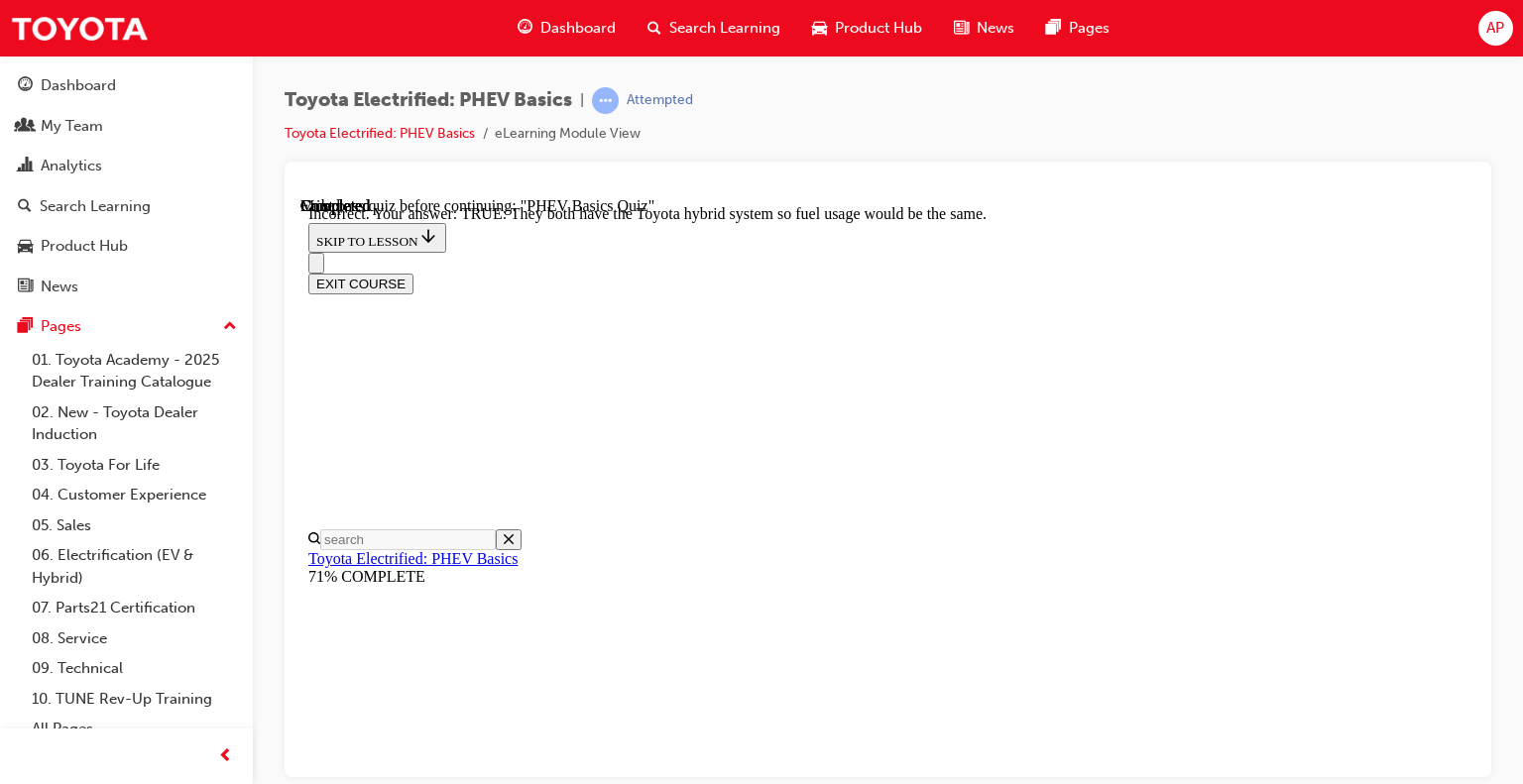 scroll, scrollTop: 520, scrollLeft: 0, axis: vertical 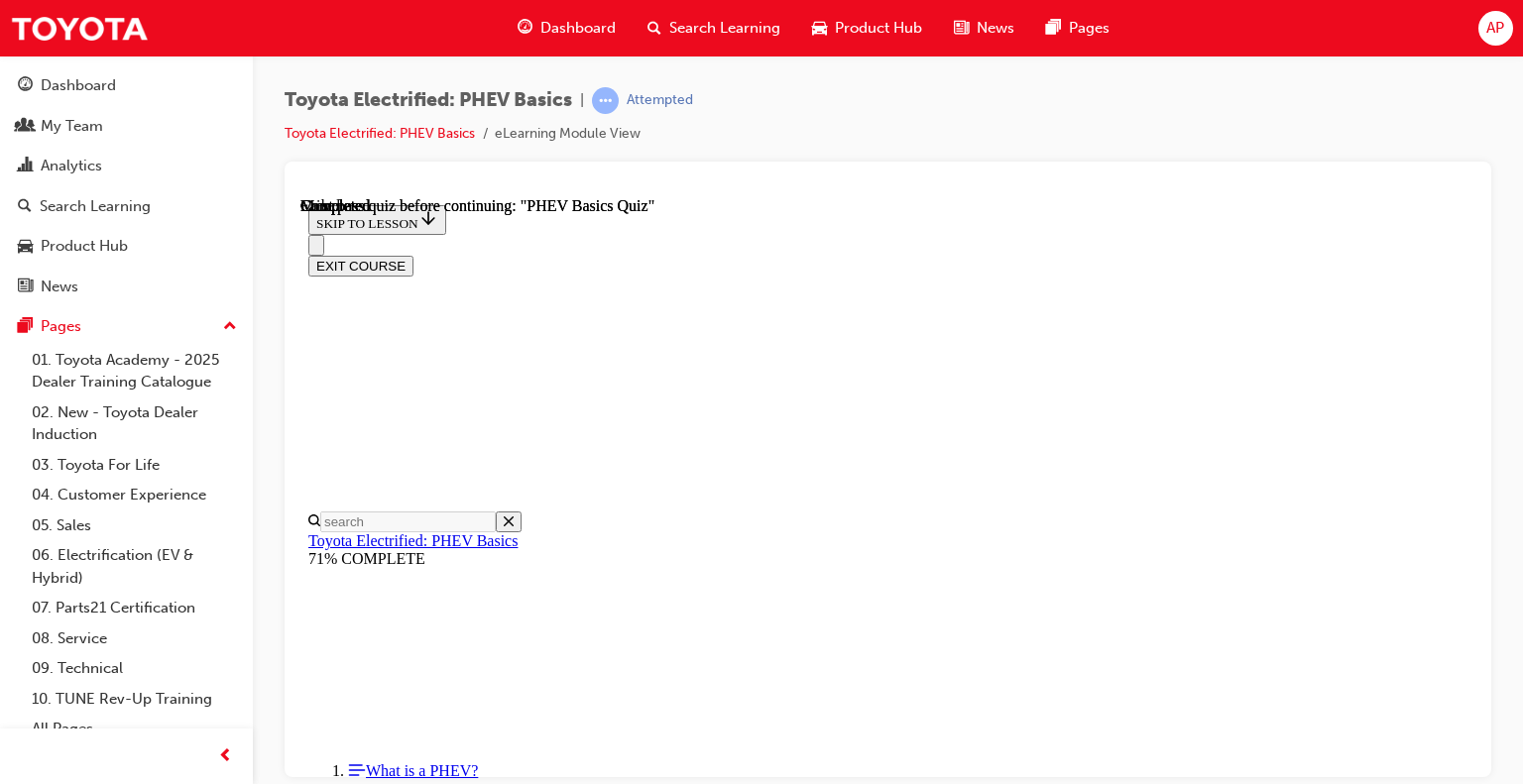 click at bounding box center [396, 15225] 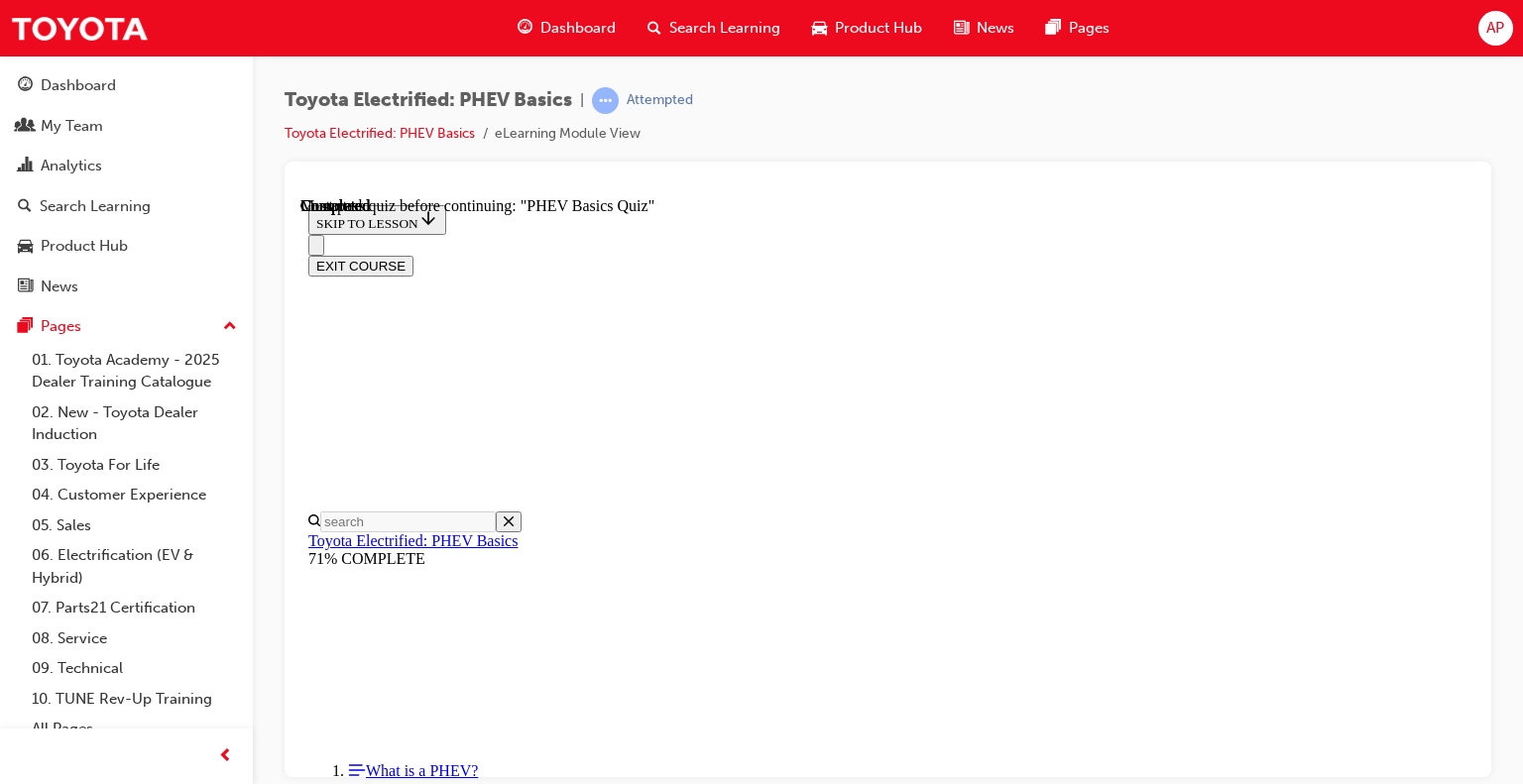 scroll, scrollTop: 117, scrollLeft: 0, axis: vertical 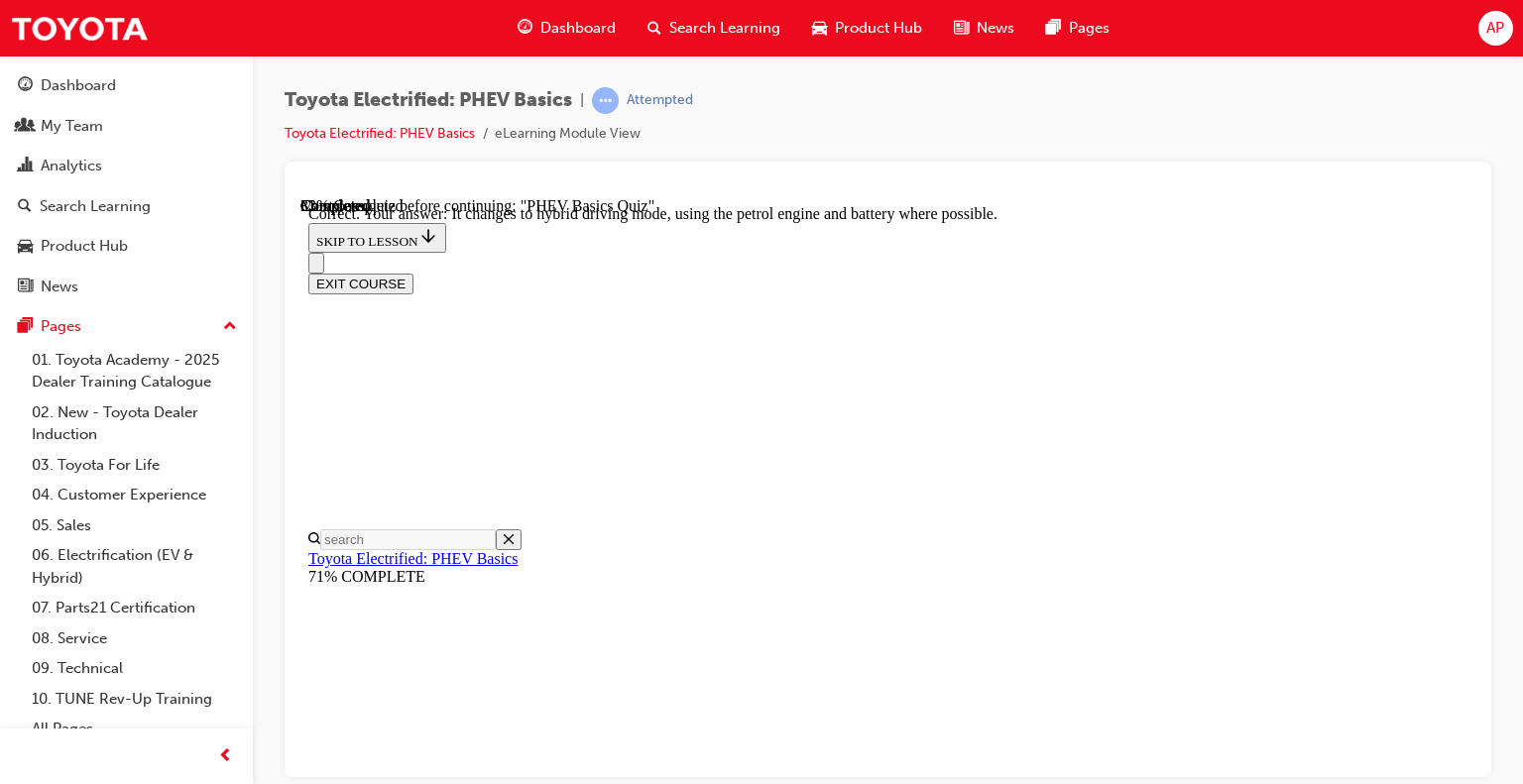 click on "NEXT" at bounding box center [334, 14617] 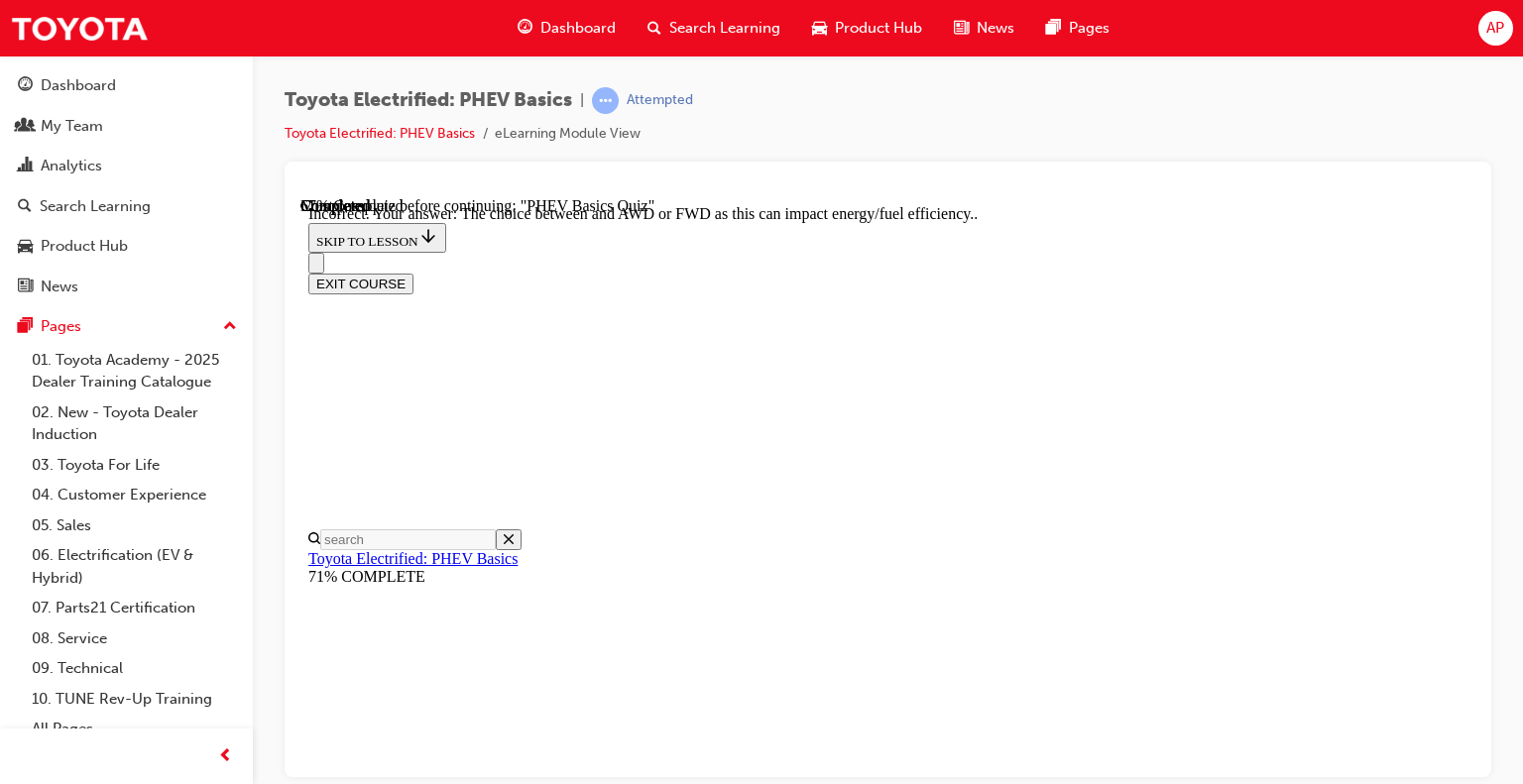 scroll, scrollTop: 585, scrollLeft: 0, axis: vertical 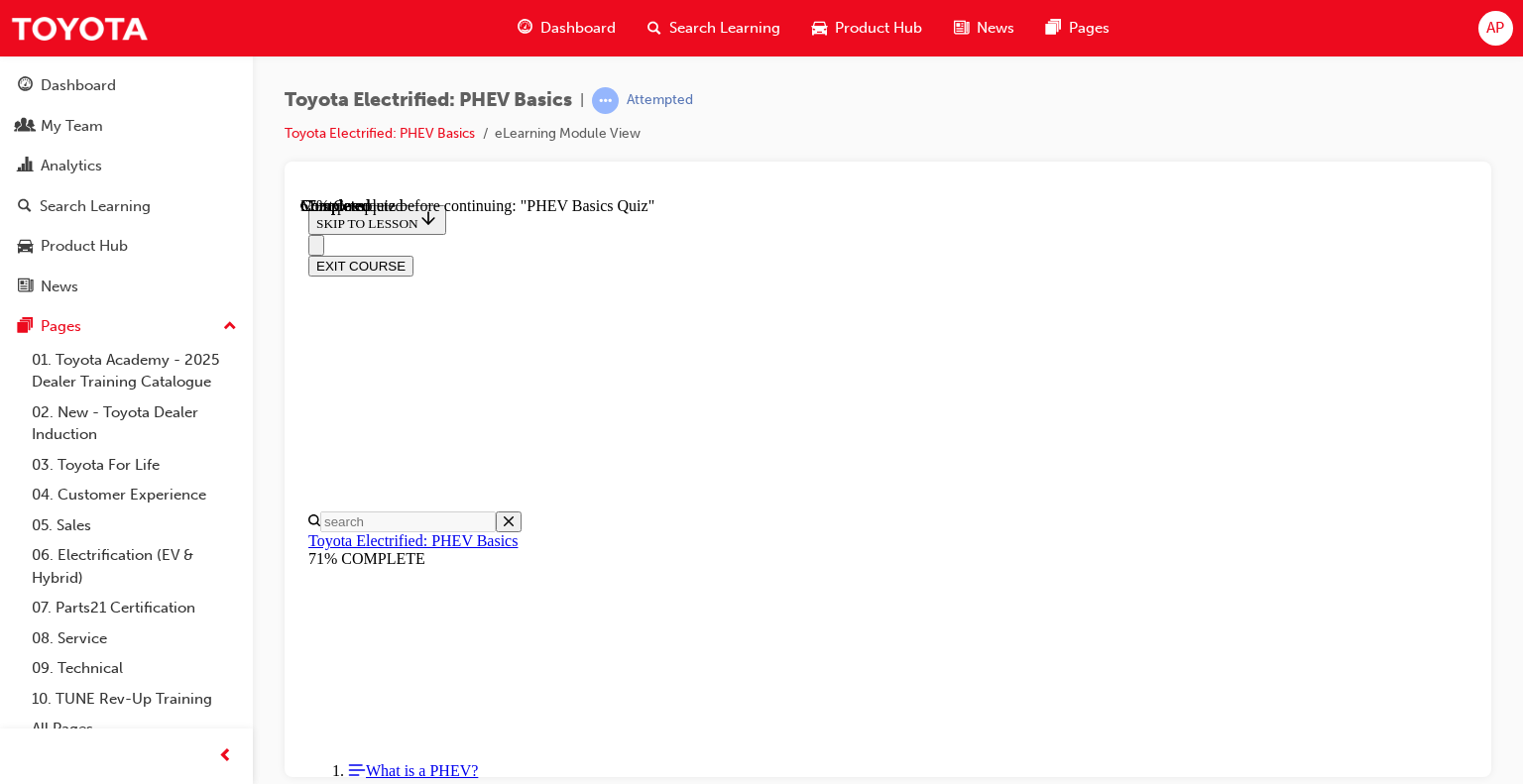 click on "FALSE:  PHEVs are heavier than their HEV counterparts, and therefore need more energy (fuel) to be run." at bounding box center (887, 22932) 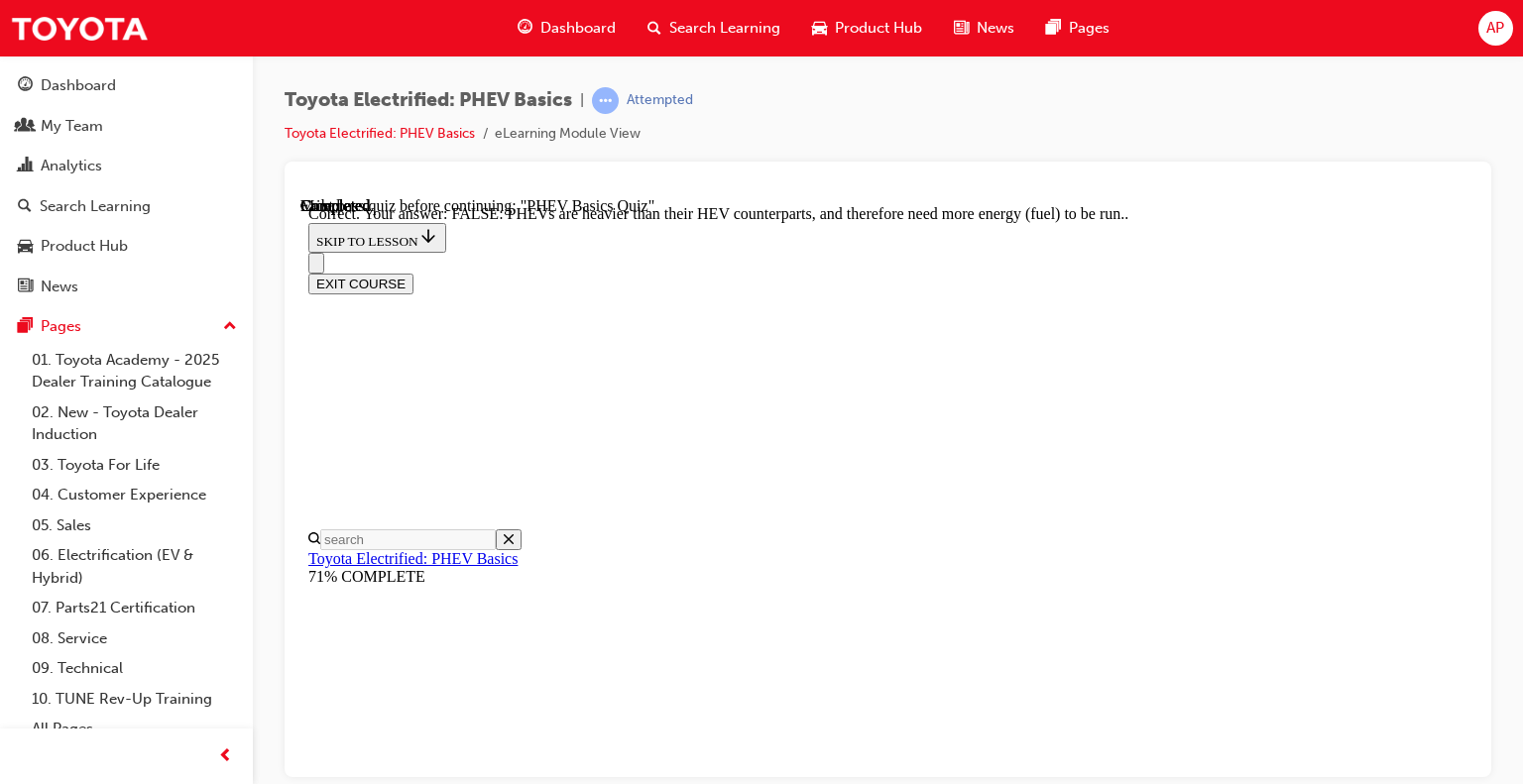scroll, scrollTop: 520, scrollLeft: 0, axis: vertical 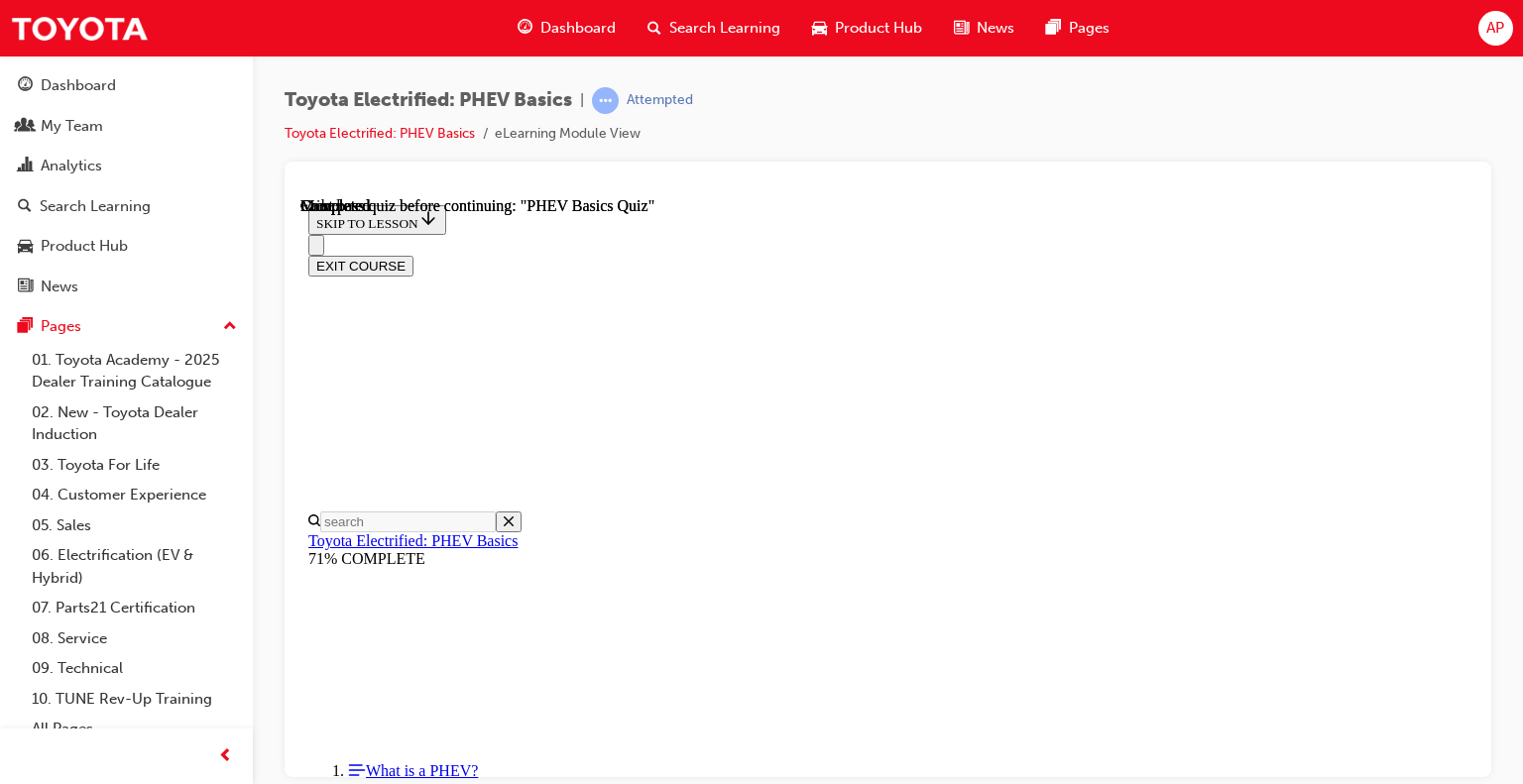 click on "TAKE AGAIN" at bounding box center (356, 15244) 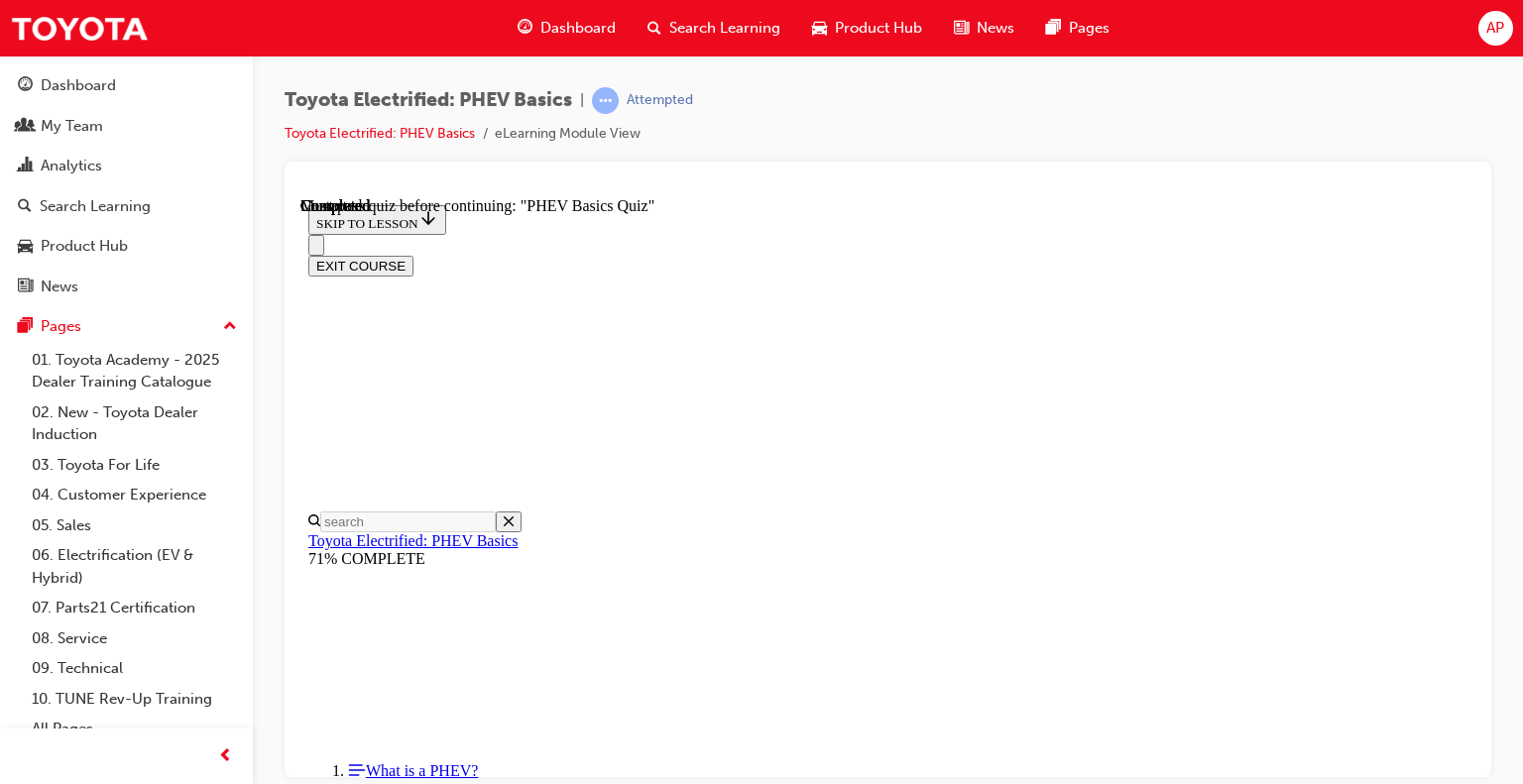 scroll, scrollTop: 117, scrollLeft: 0, axis: vertical 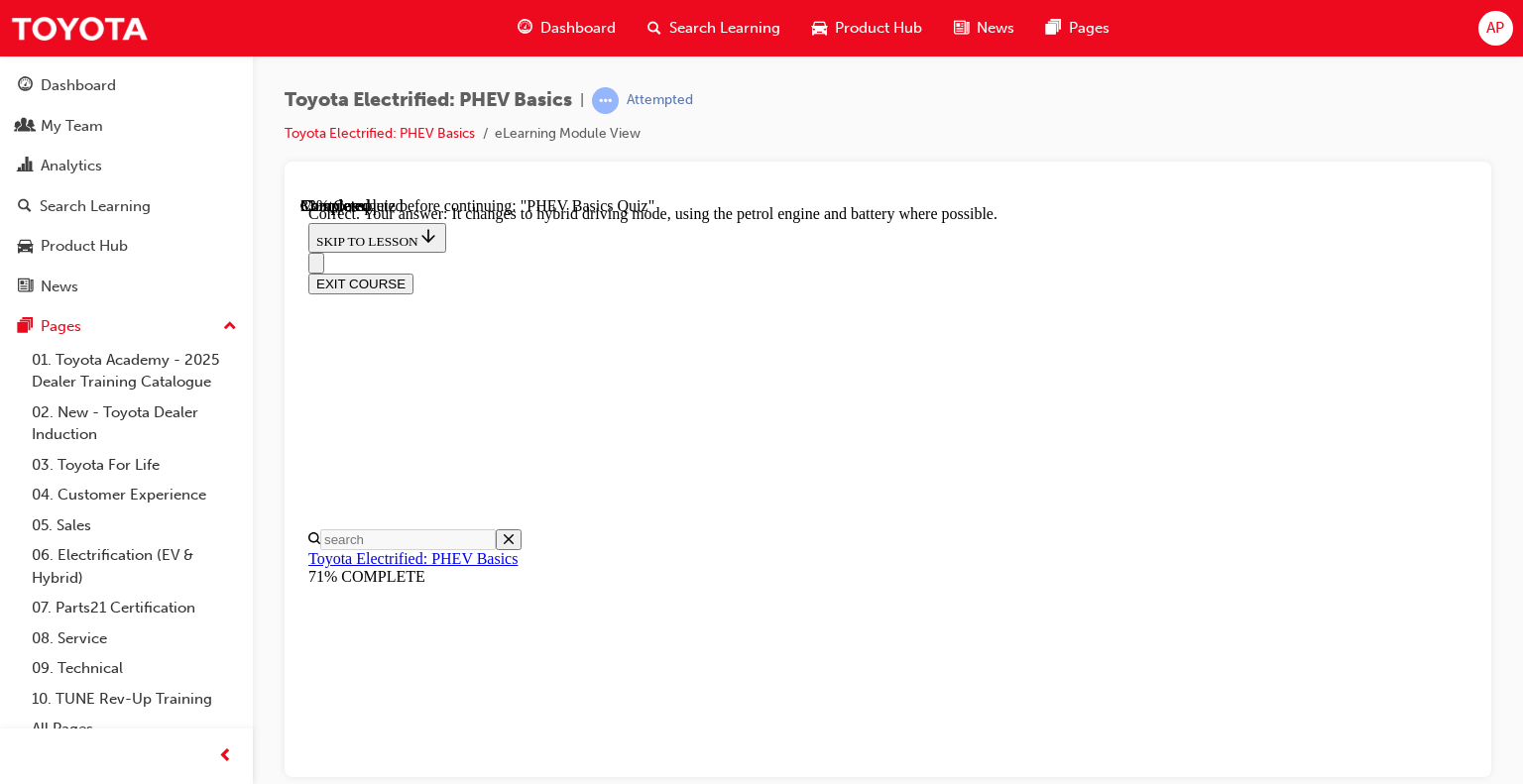 click on "NEXT" at bounding box center [334, 14617] 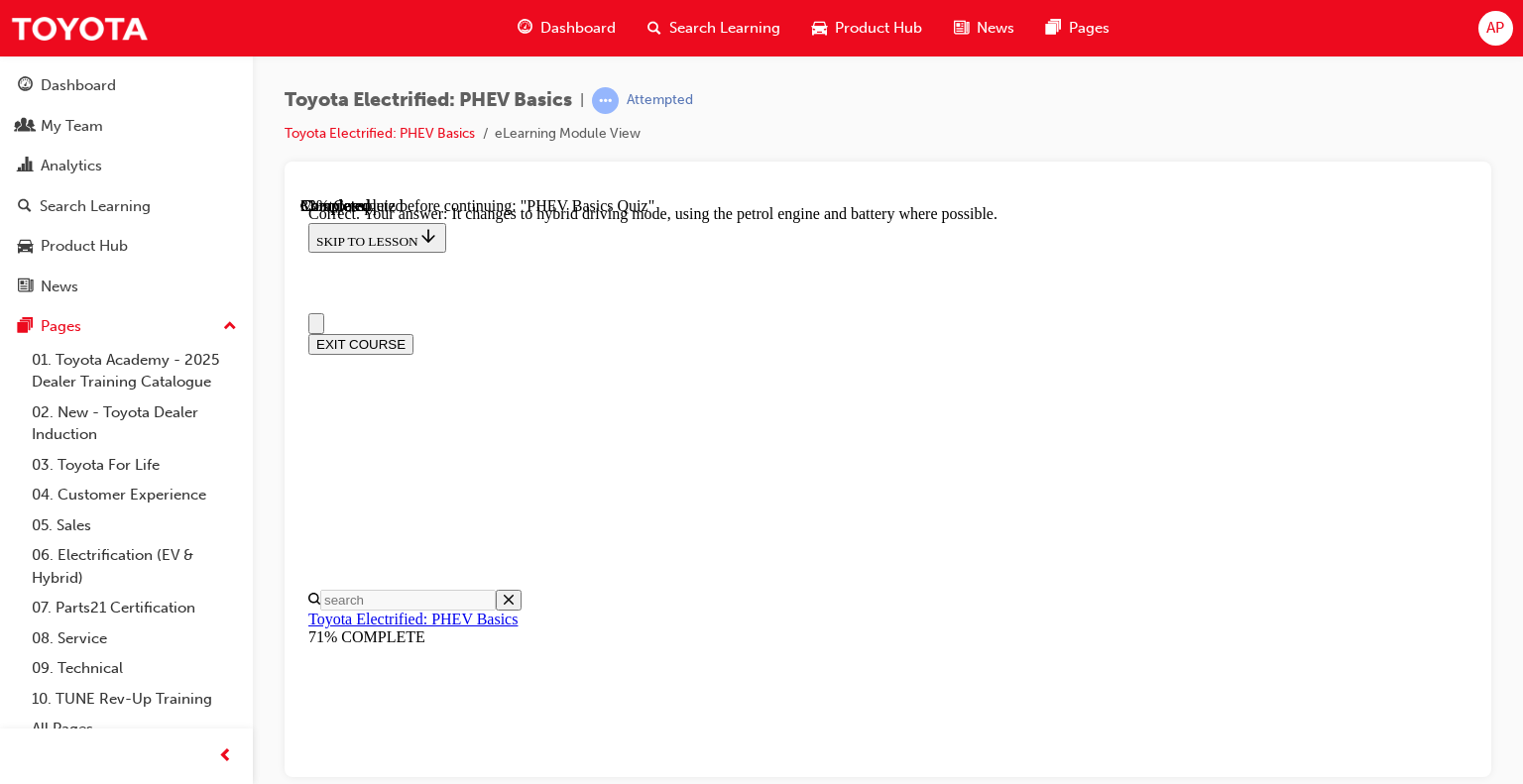 scroll, scrollTop: 99, scrollLeft: 0, axis: vertical 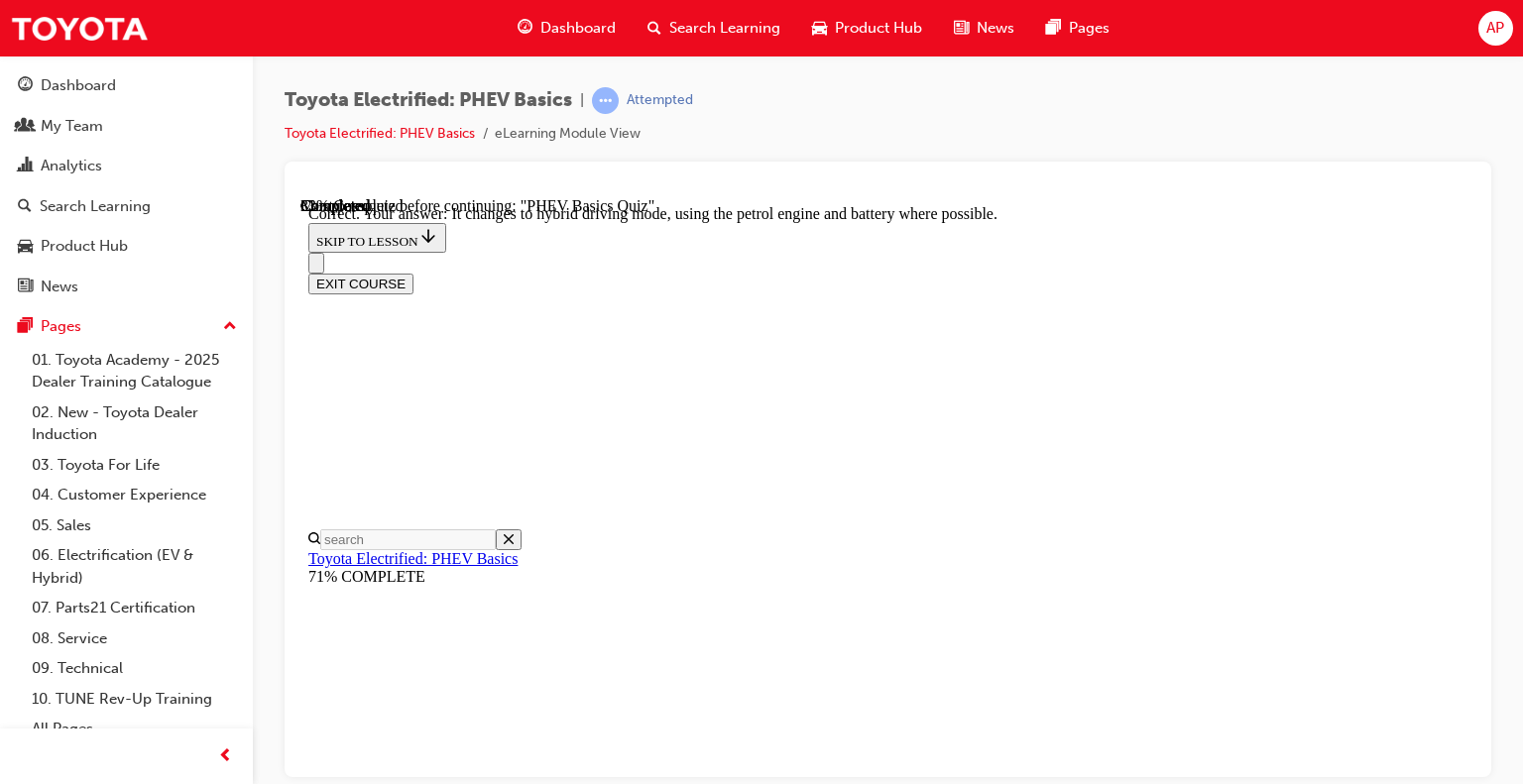 click on "Access to convenient charging on a regular basis (e.g at home or local charging stations)" at bounding box center (887, 16678) 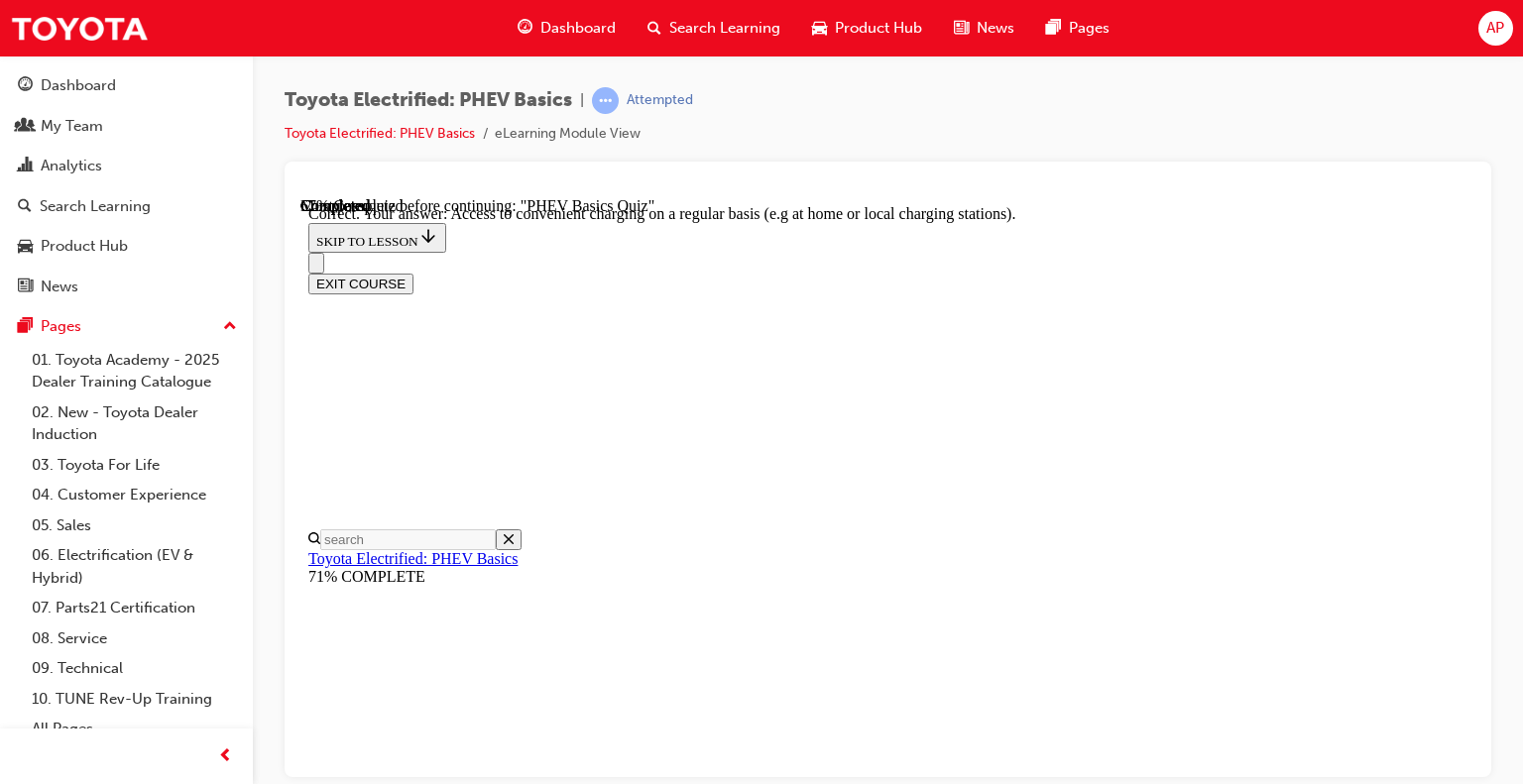 scroll, scrollTop: 585, scrollLeft: 0, axis: vertical 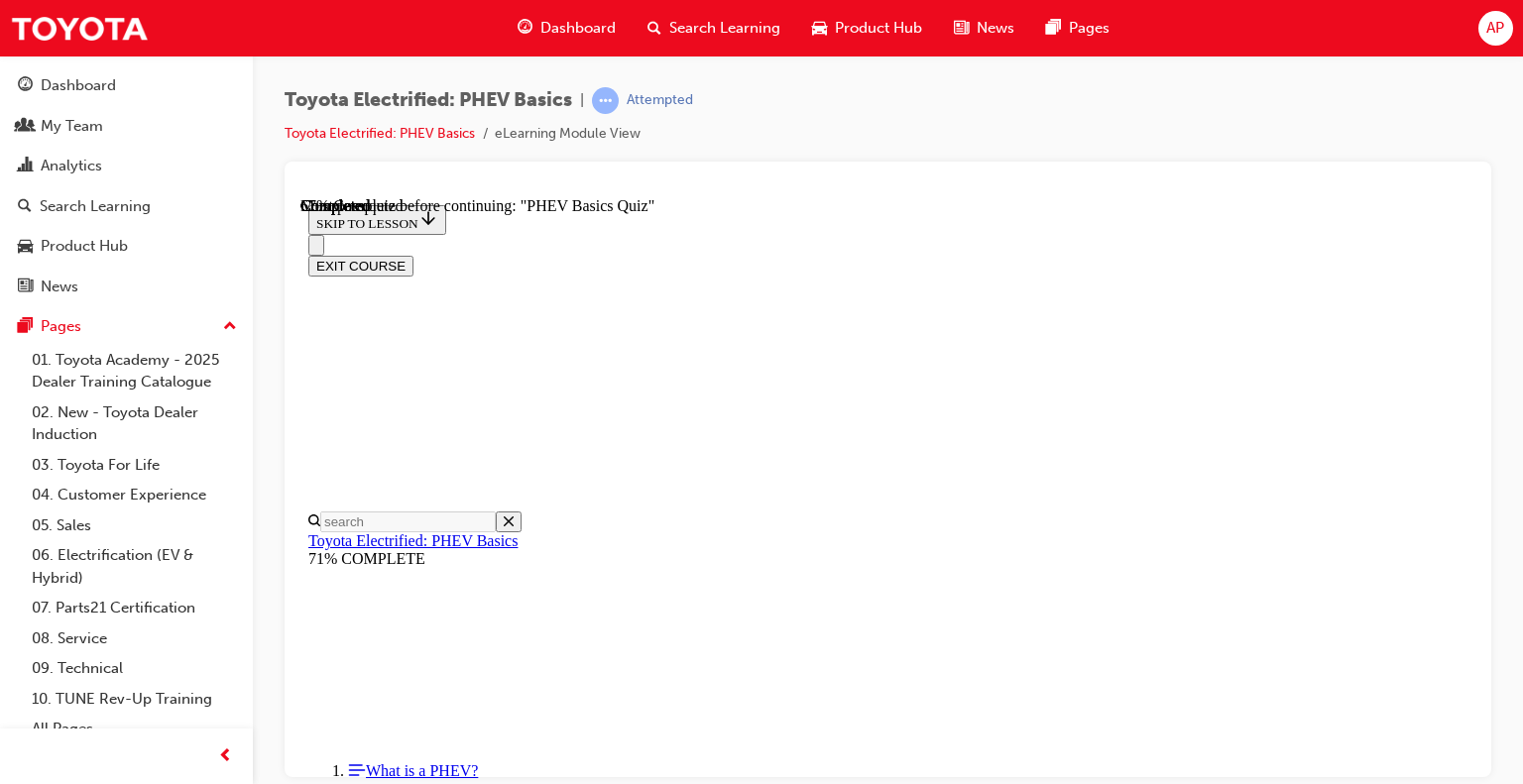 click on "FALSE:  PHEVs are heavier than their HEV counterparts, and therefore need more energy (fuel) to be run." at bounding box center [887, 22986] 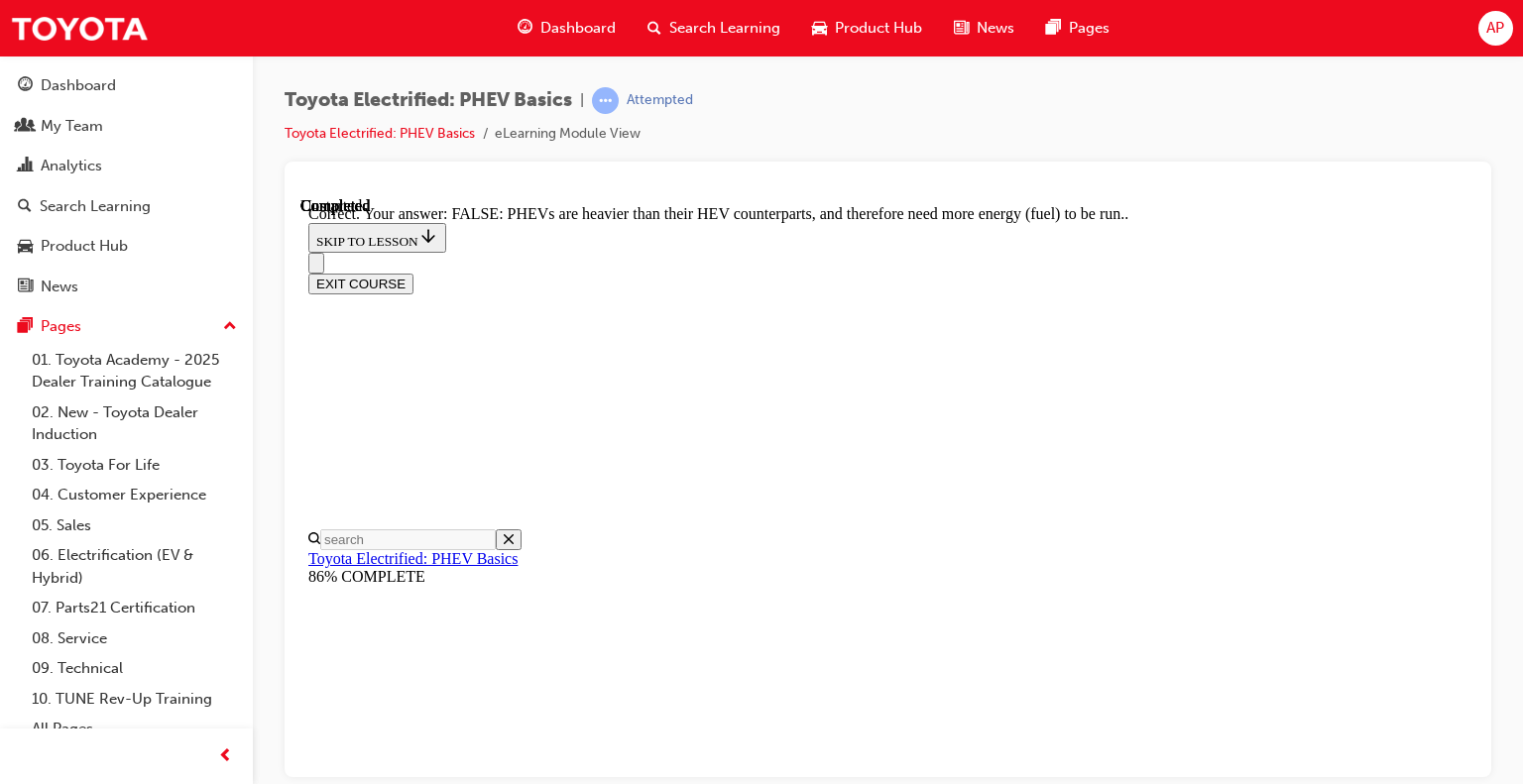 scroll, scrollTop: 520, scrollLeft: 0, axis: vertical 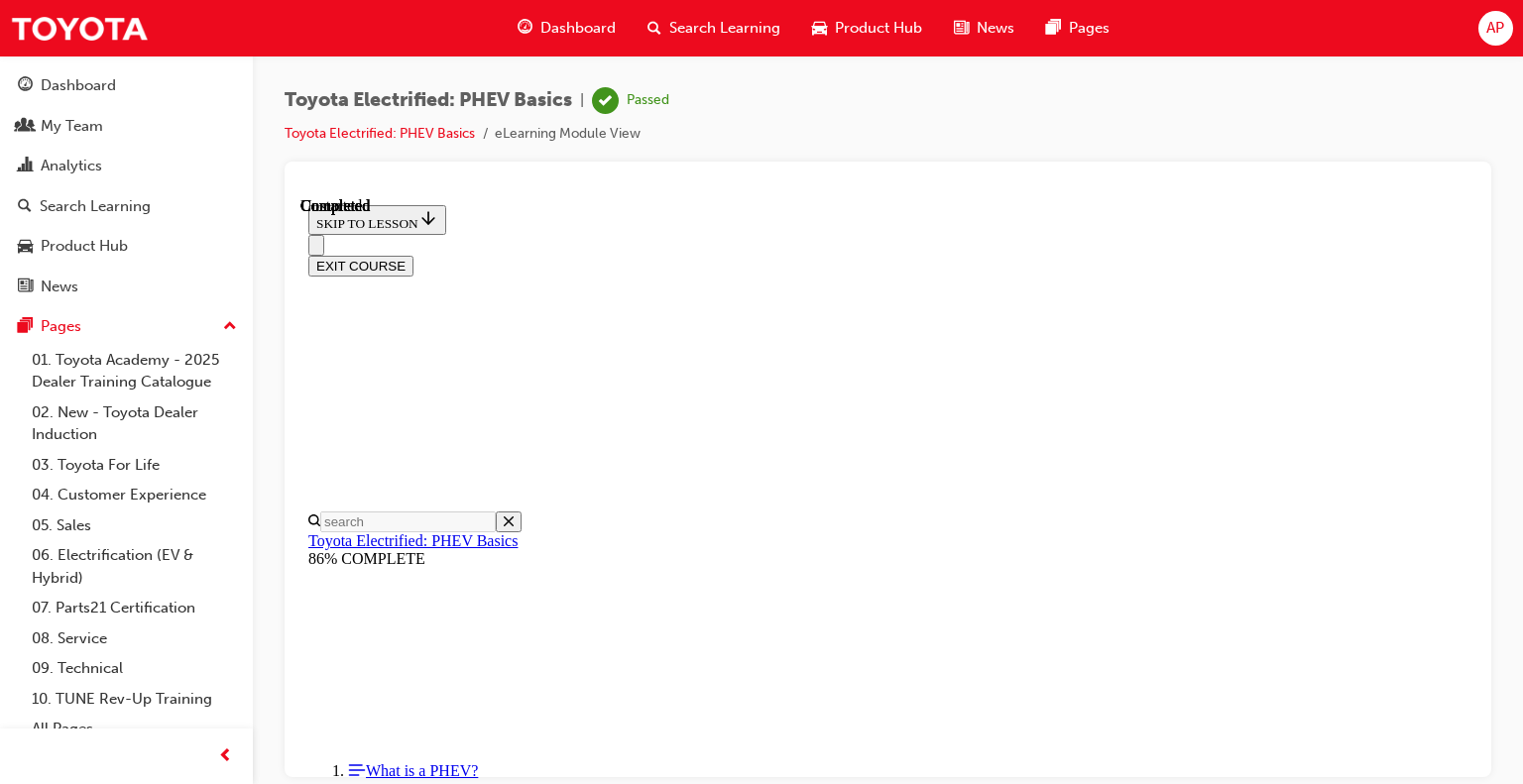 click on "Lesson 7 - Summary" at bounding box center (374, 15227) 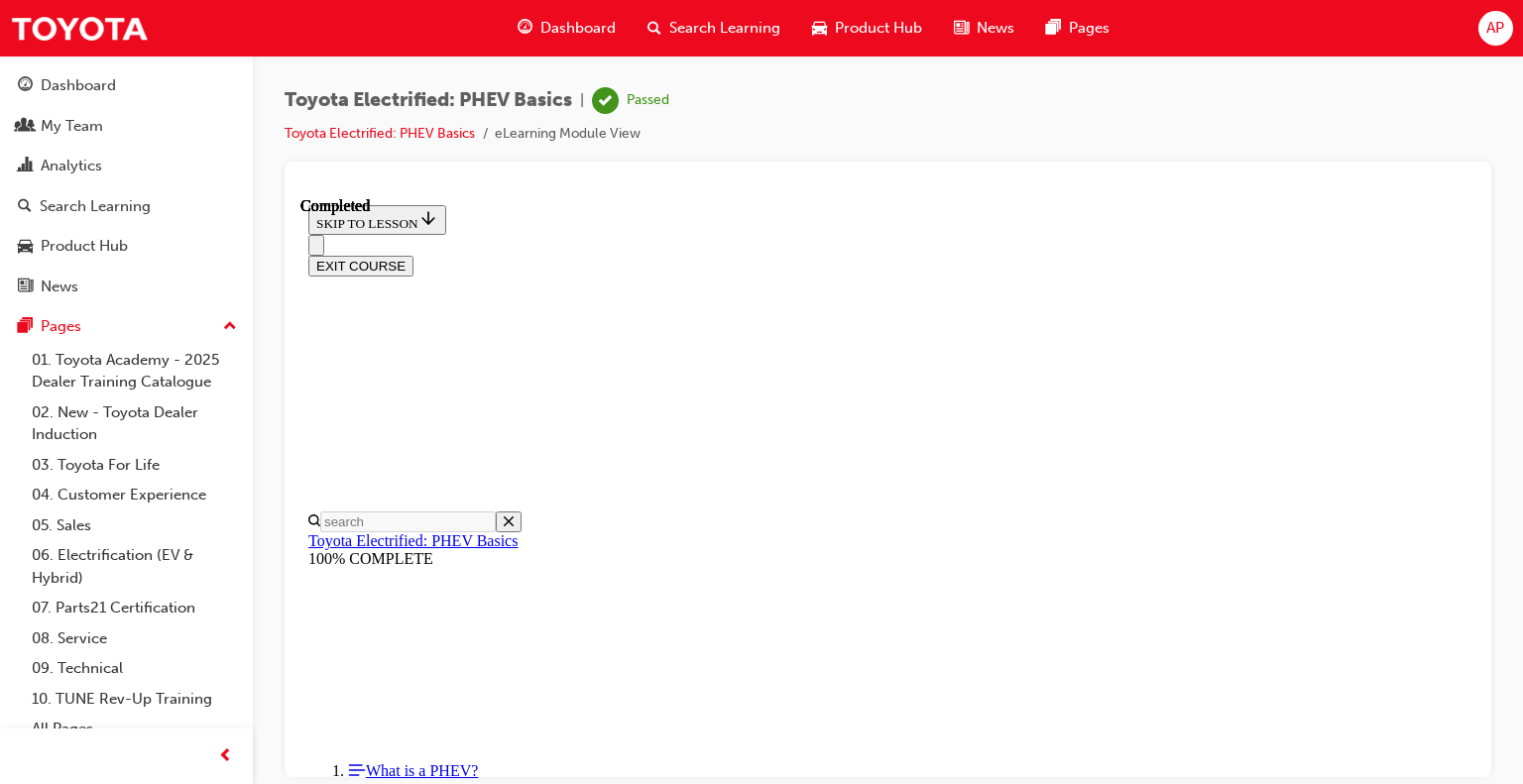 scroll, scrollTop: 0, scrollLeft: 0, axis: both 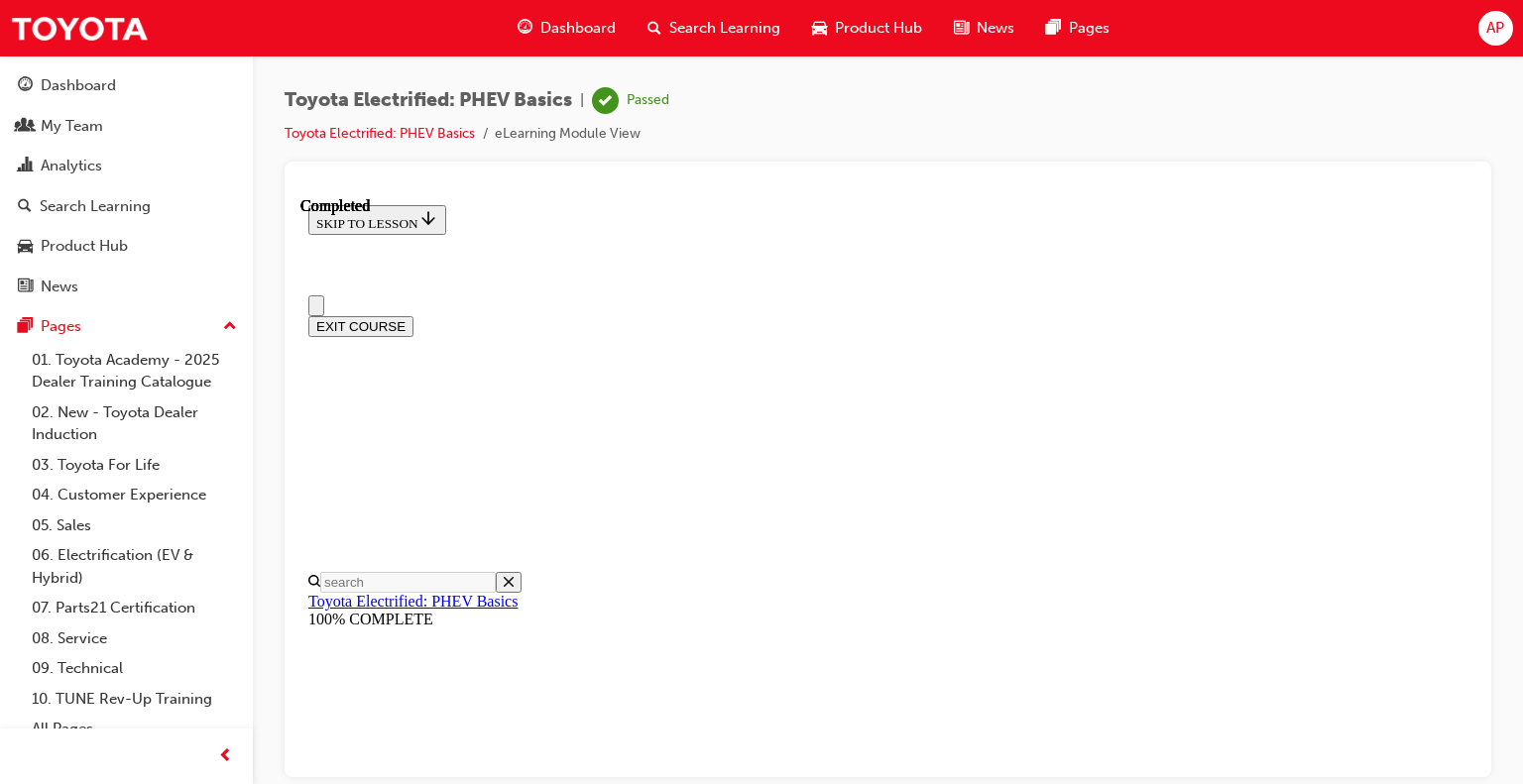 click on "EXIT COURSE" at bounding box center [361, 325] 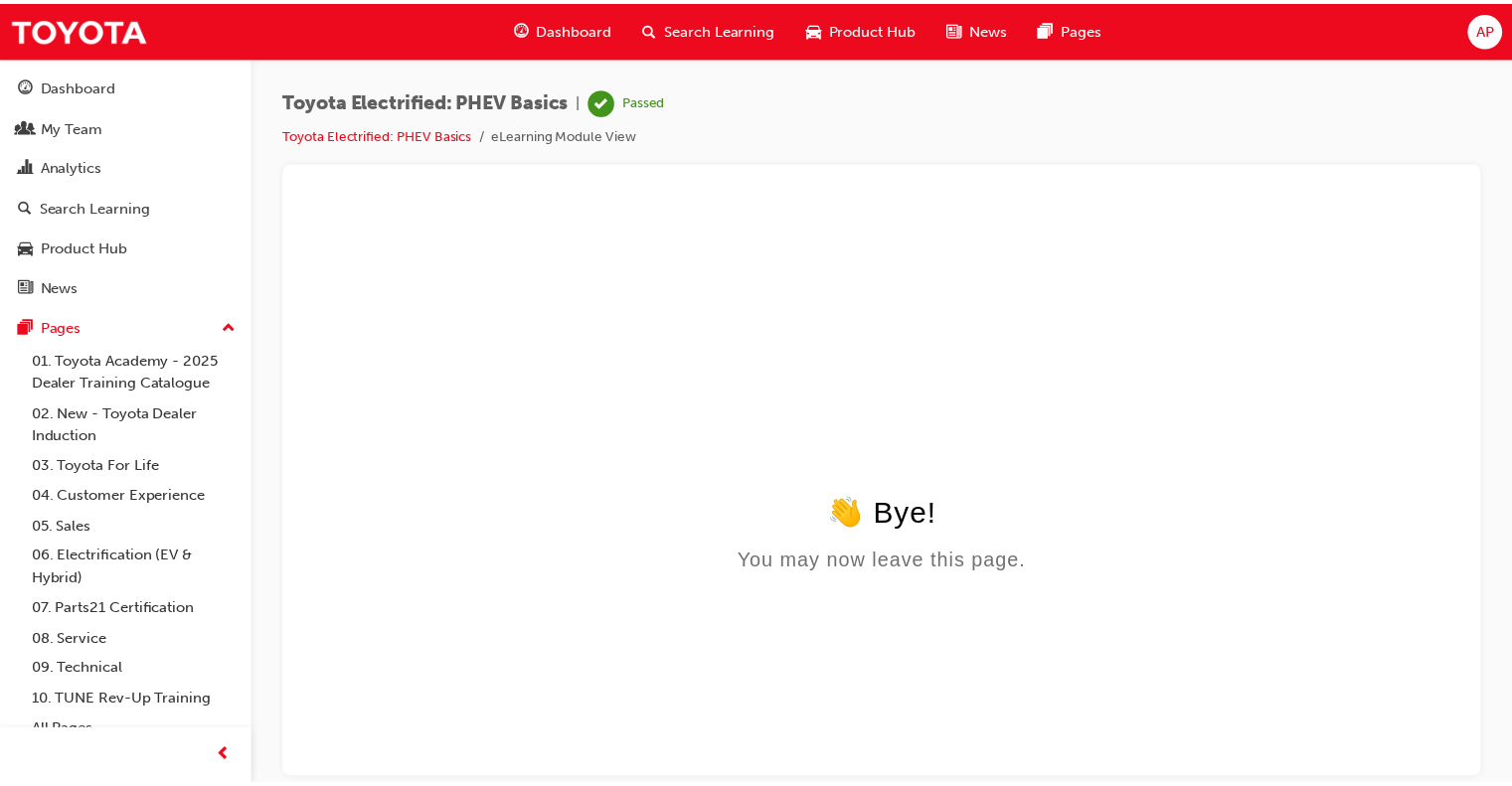 scroll, scrollTop: 0, scrollLeft: 0, axis: both 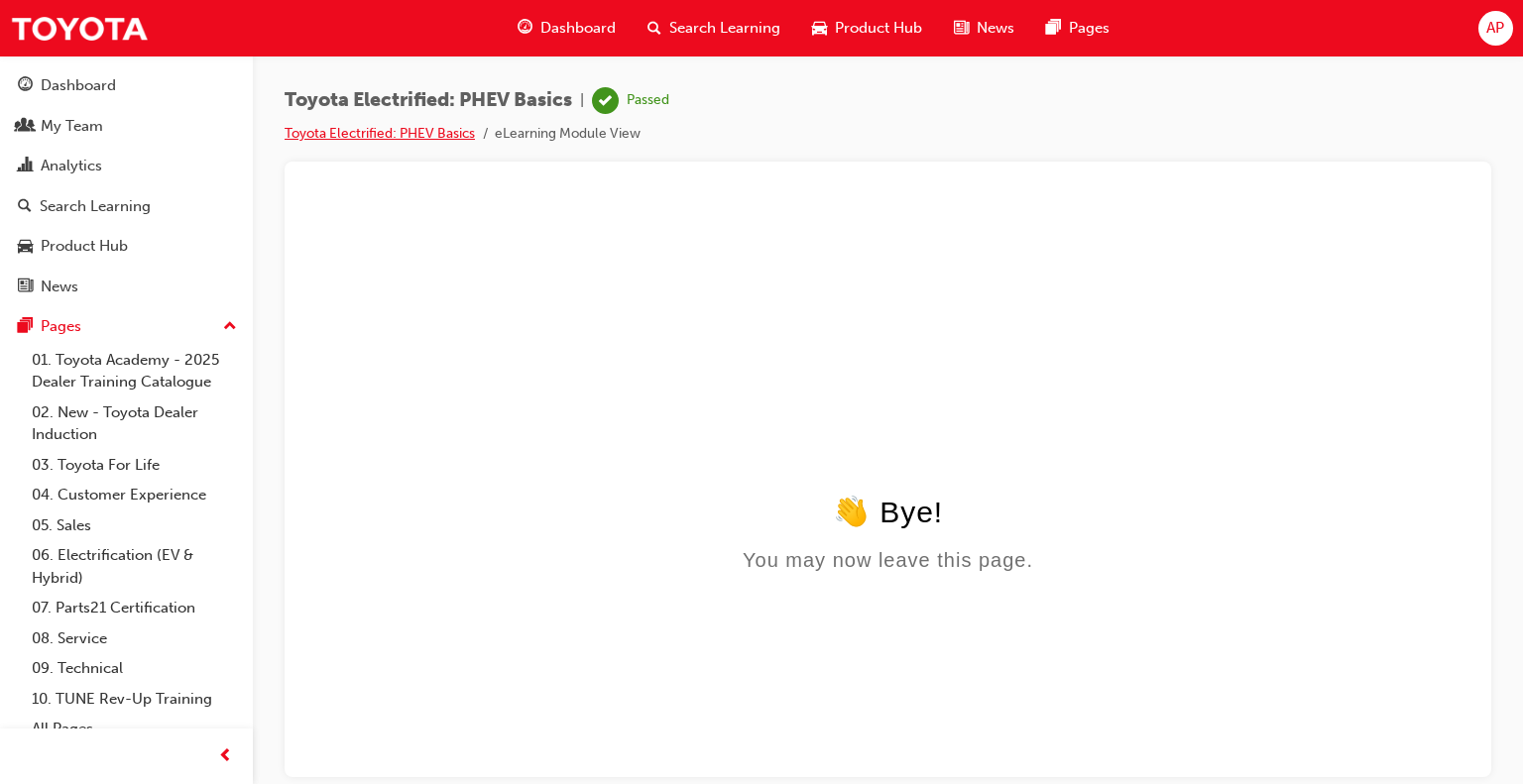 click on "Toyota Electrified: PHEV Basics" at bounding box center (380, 133) 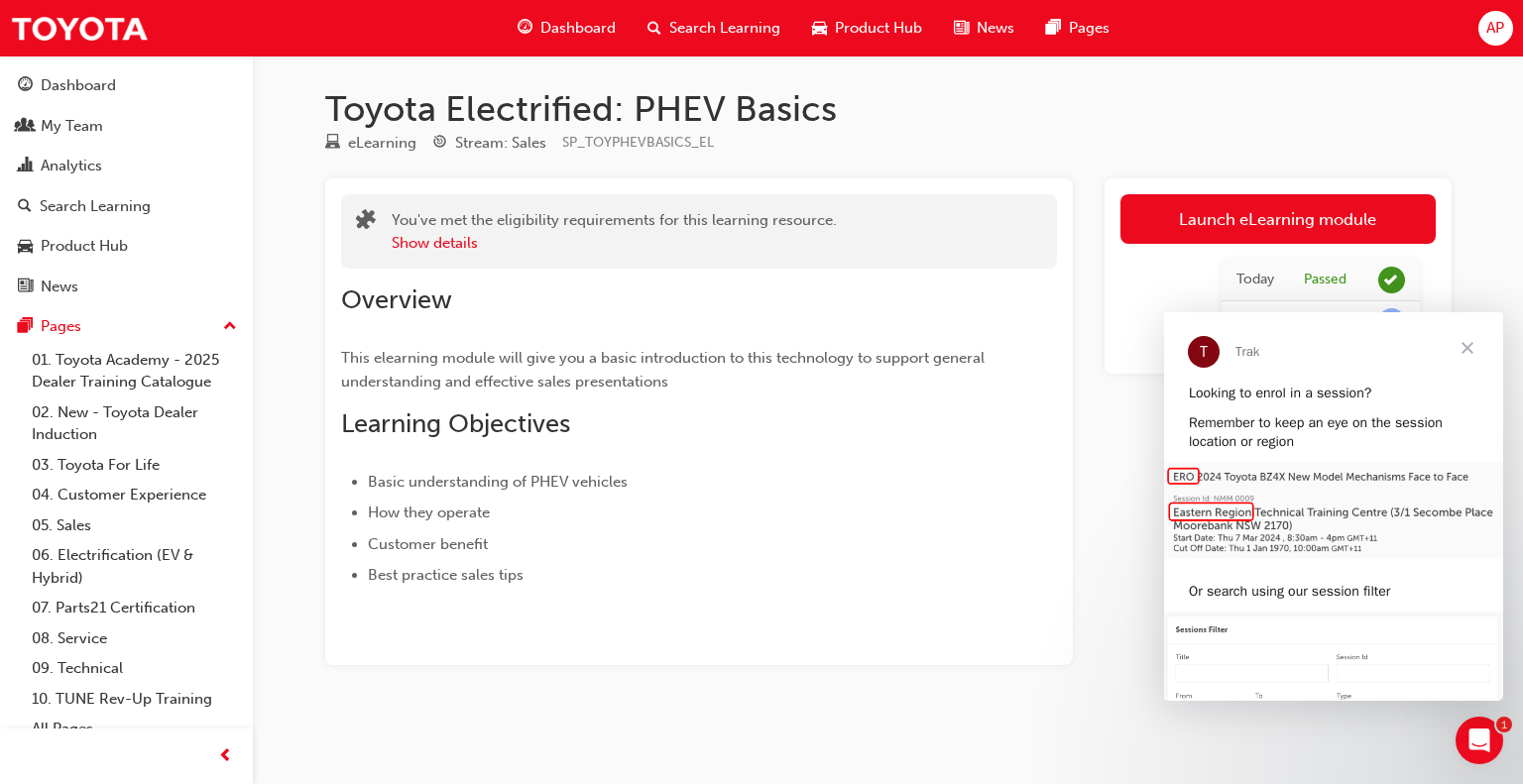 click on "Toyota Electrified: PHEV Basics" at bounding box center (888, 109) 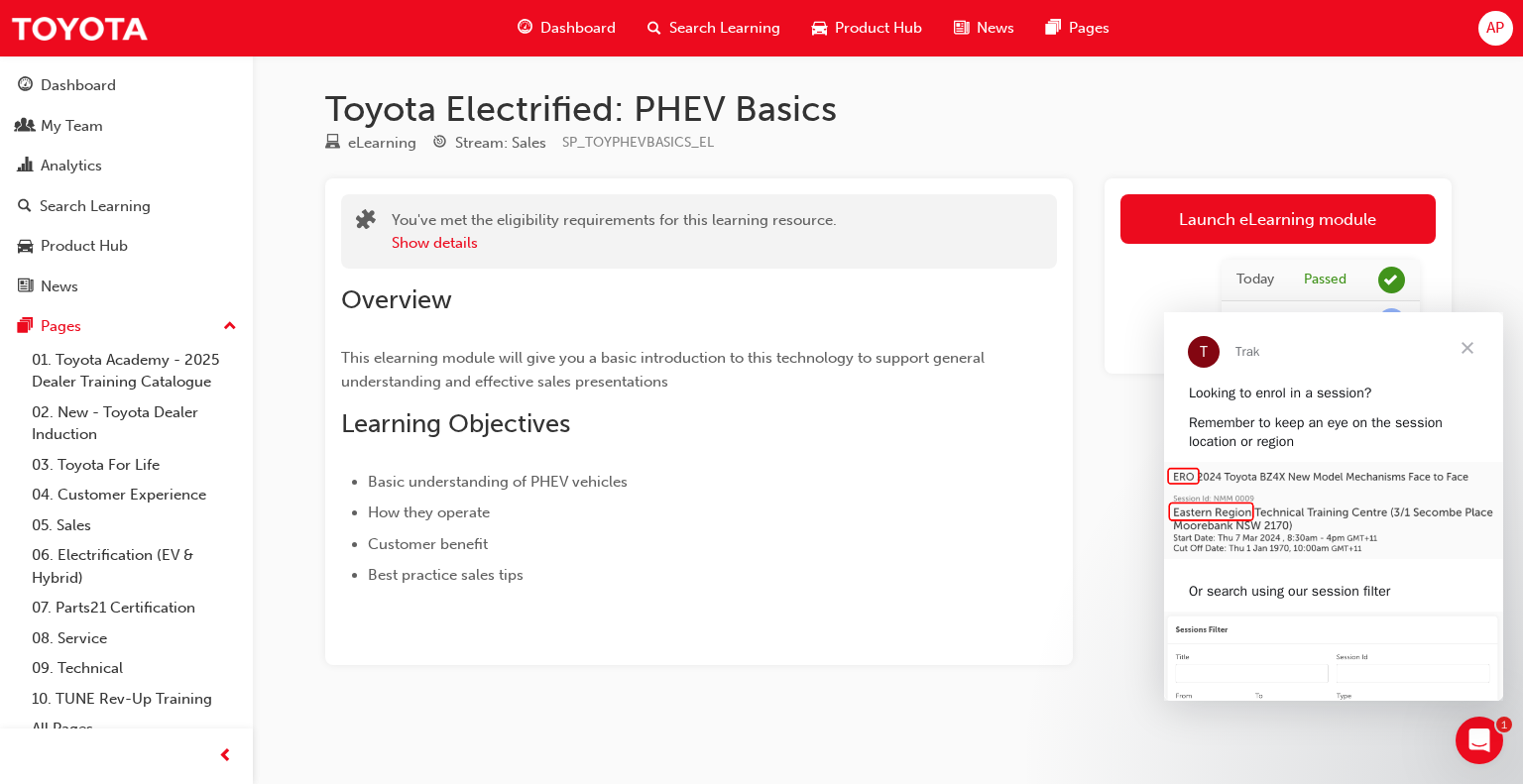 click at bounding box center [1467, 348] 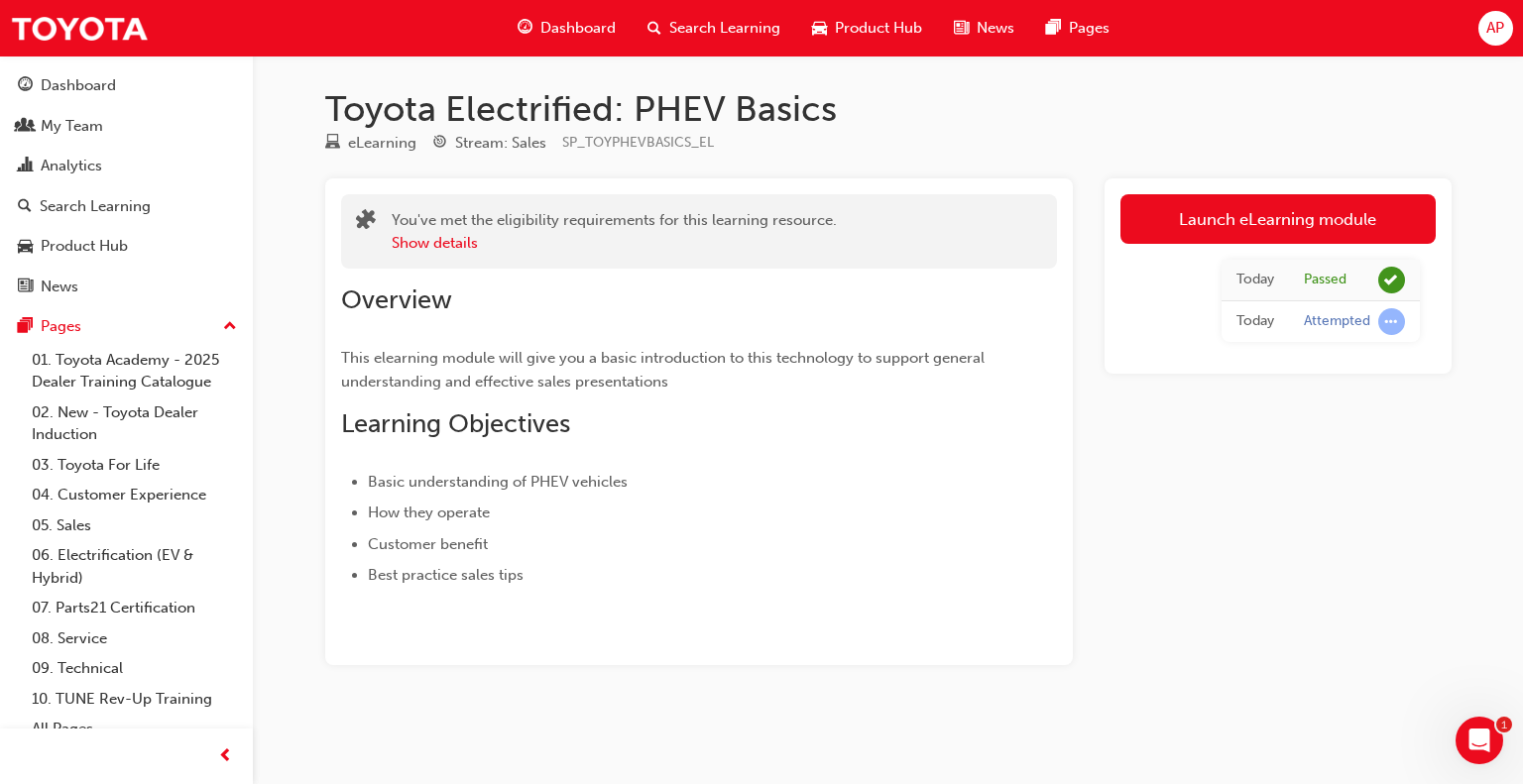 click on "Dashboard" at bounding box center (578, 28) 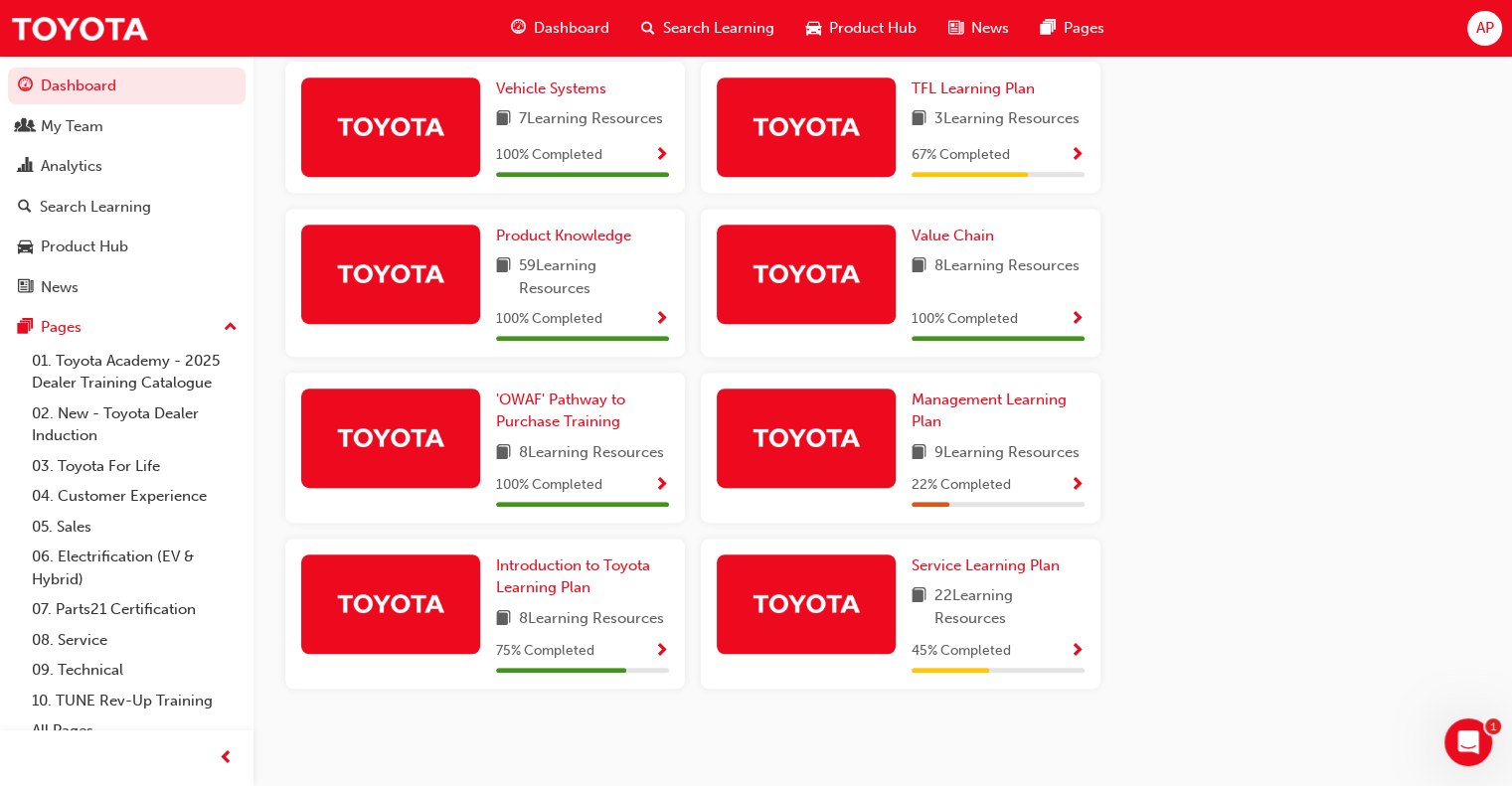scroll, scrollTop: 569, scrollLeft: 0, axis: vertical 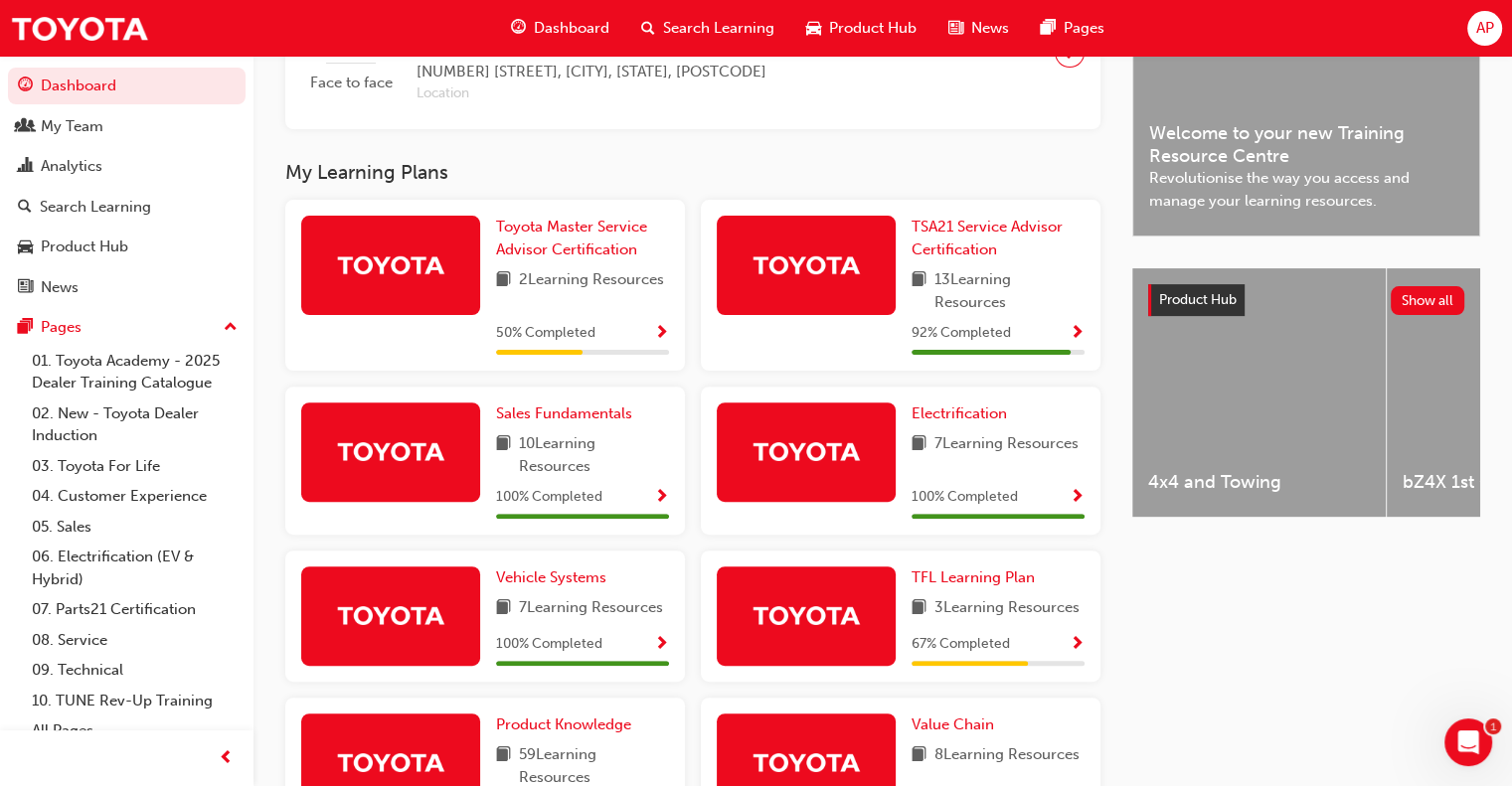 click on "Dashboard" at bounding box center [572, 28] 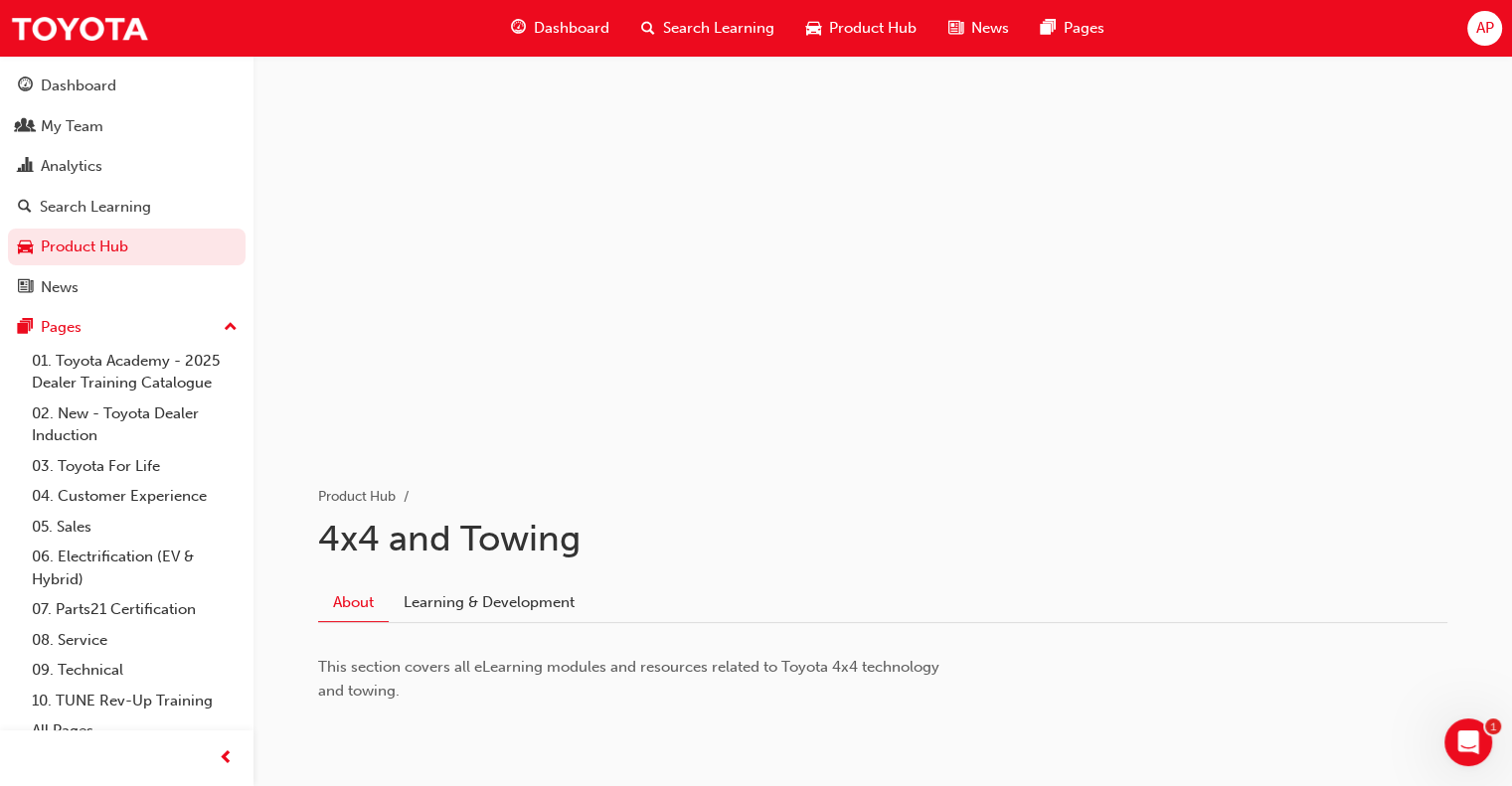 scroll, scrollTop: 75, scrollLeft: 0, axis: vertical 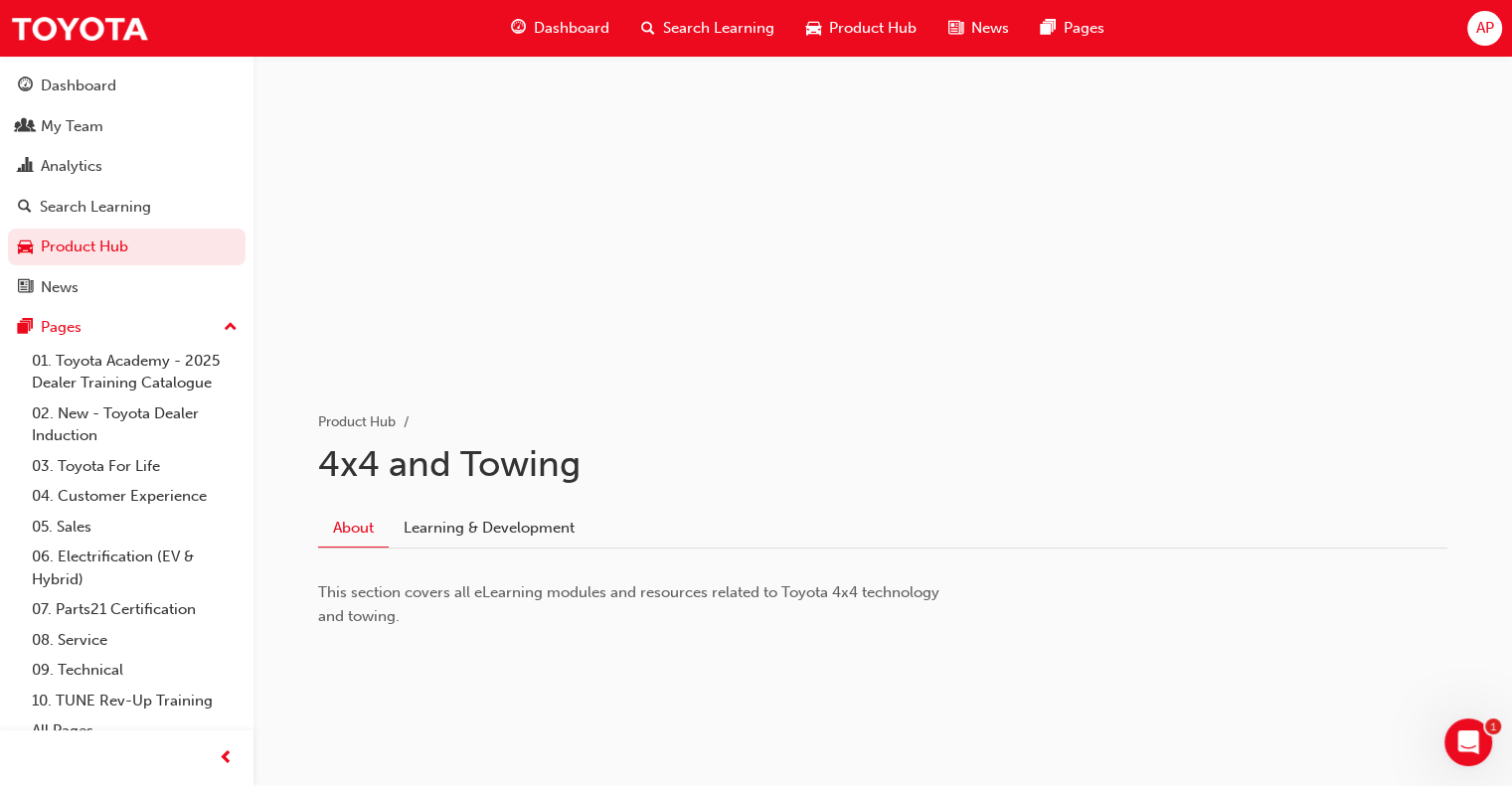 click on "Dashboard" at bounding box center (572, 28) 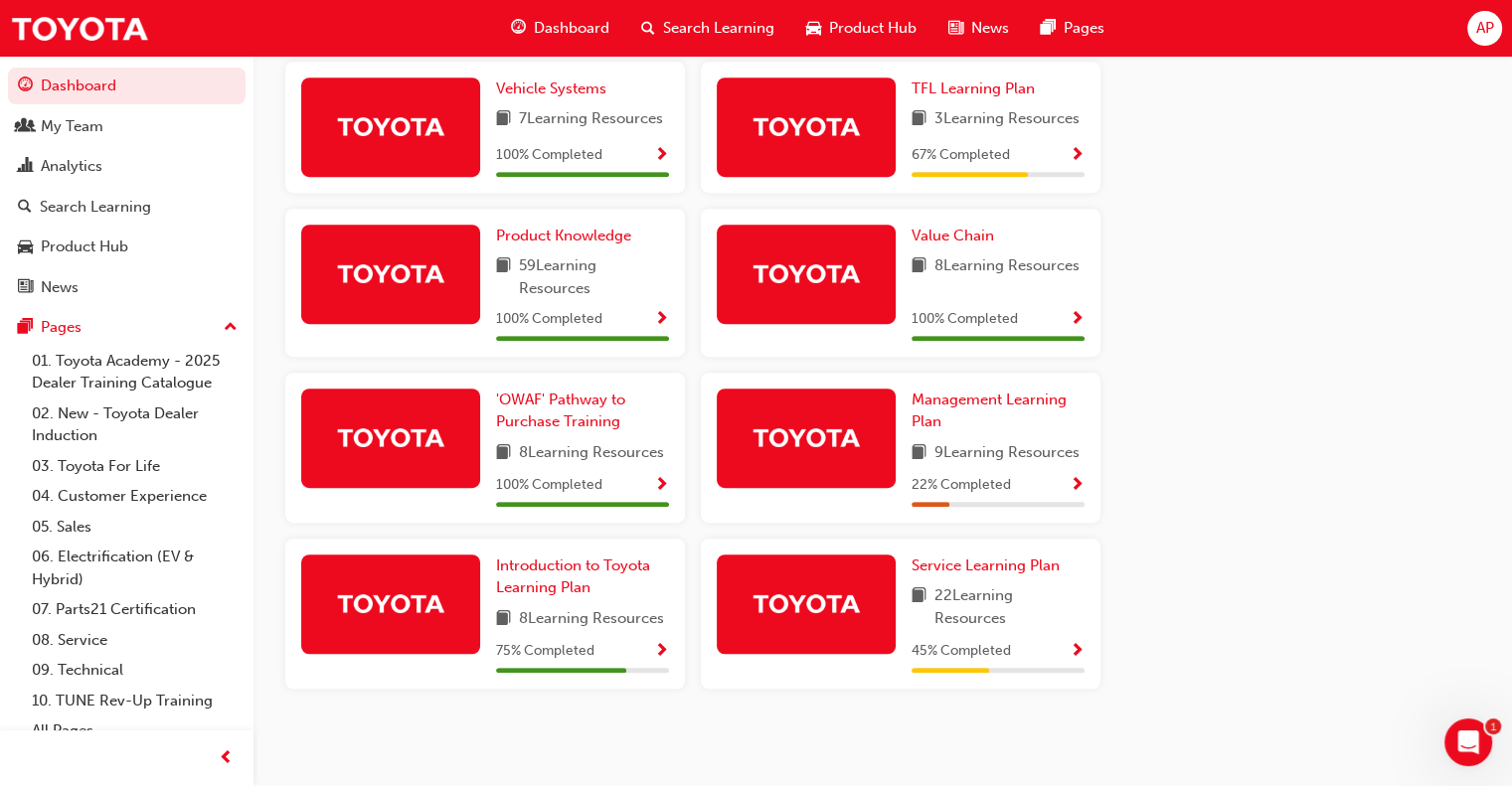 scroll, scrollTop: 569, scrollLeft: 0, axis: vertical 